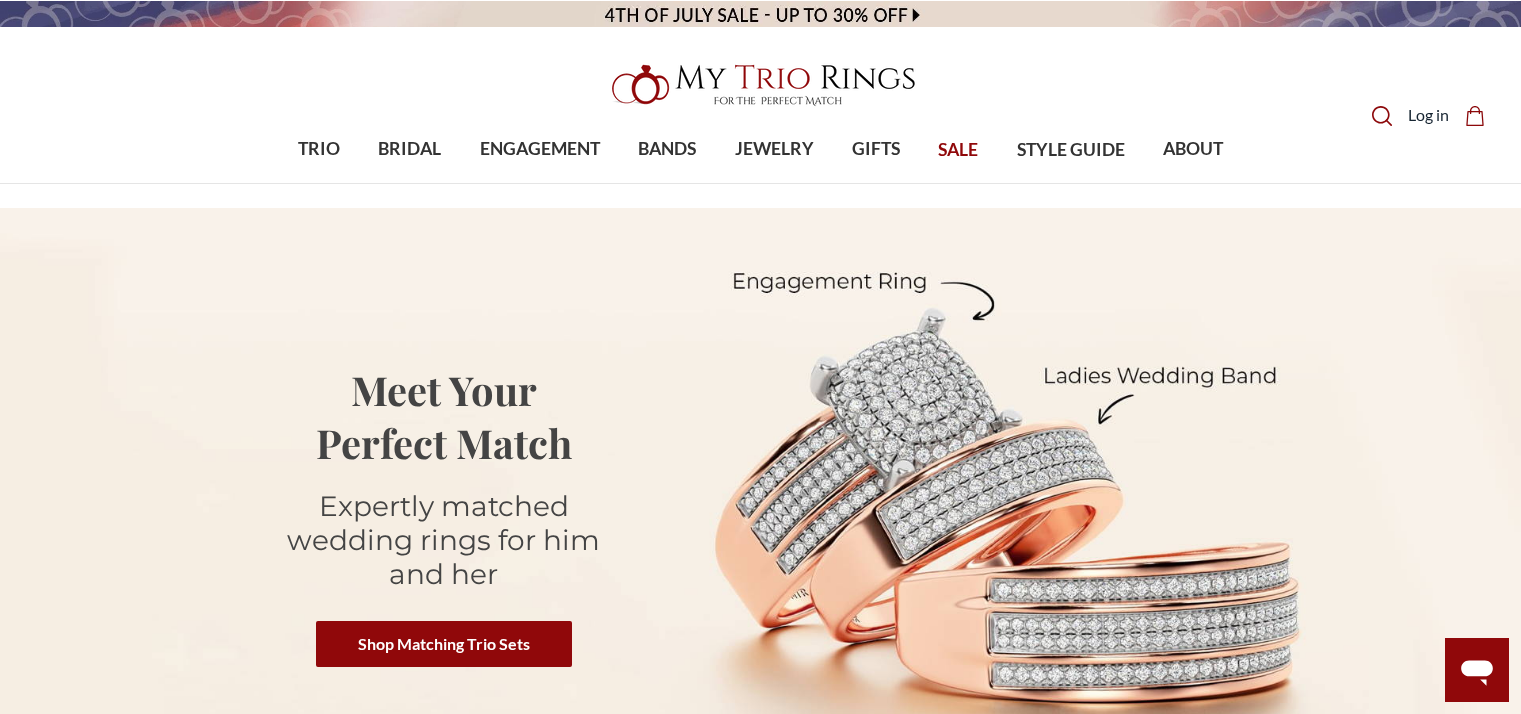 scroll, scrollTop: 0, scrollLeft: 0, axis: both 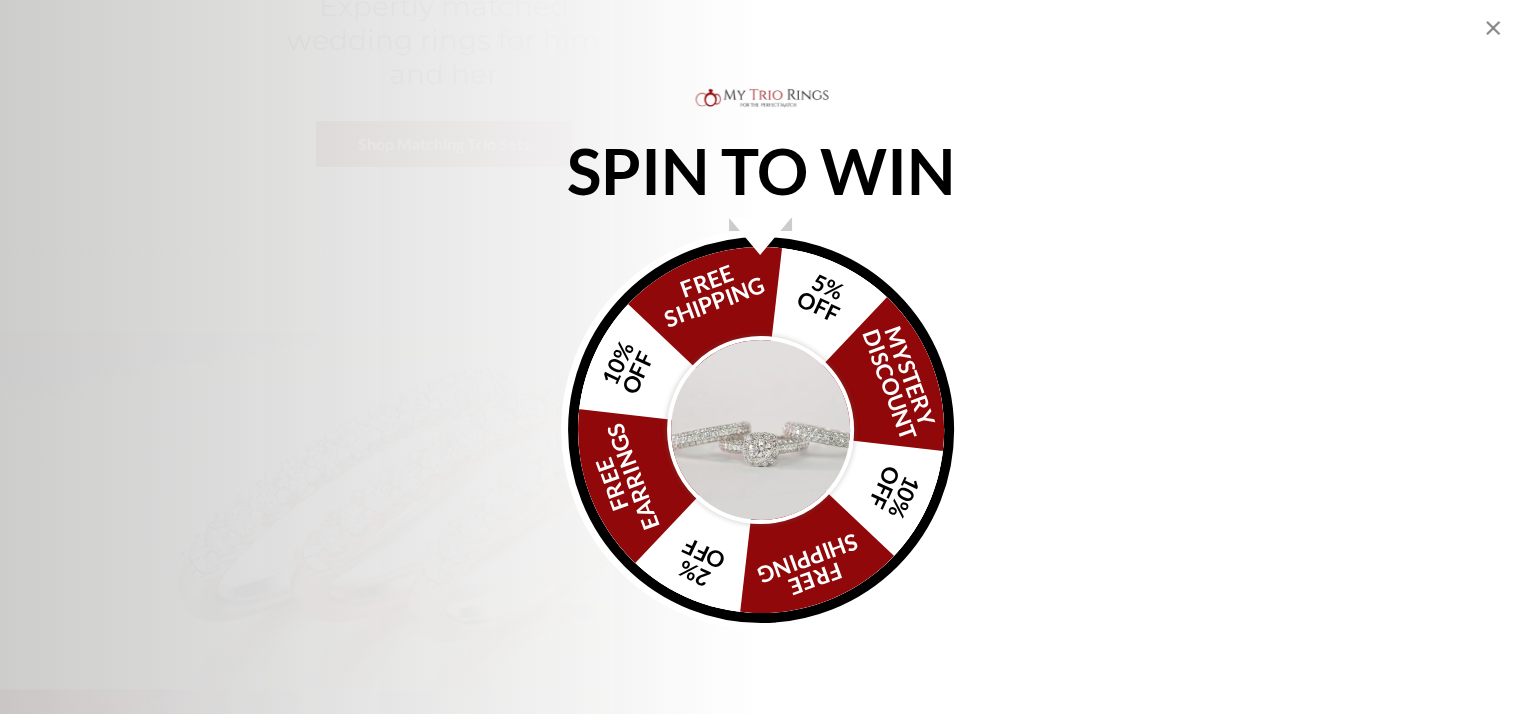 click 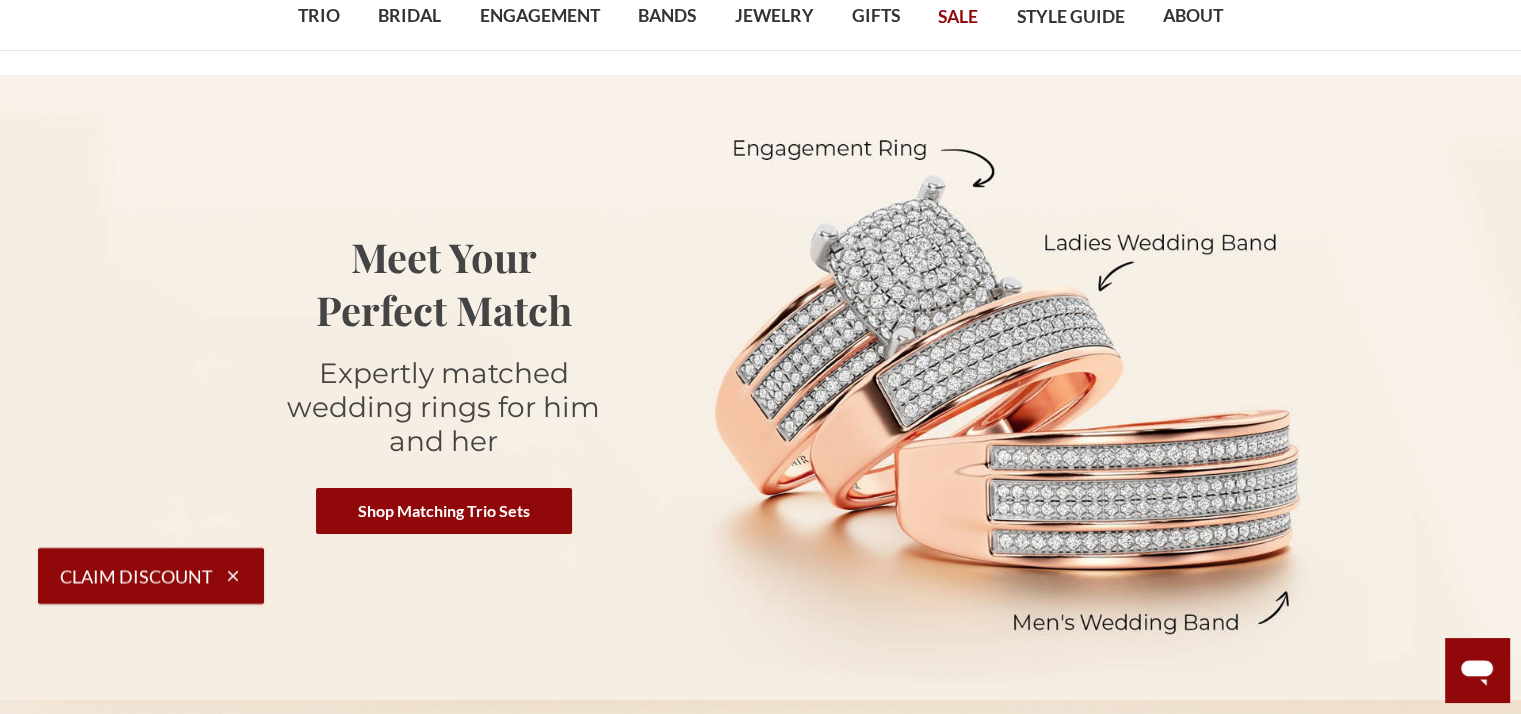 scroll, scrollTop: 100, scrollLeft: 0, axis: vertical 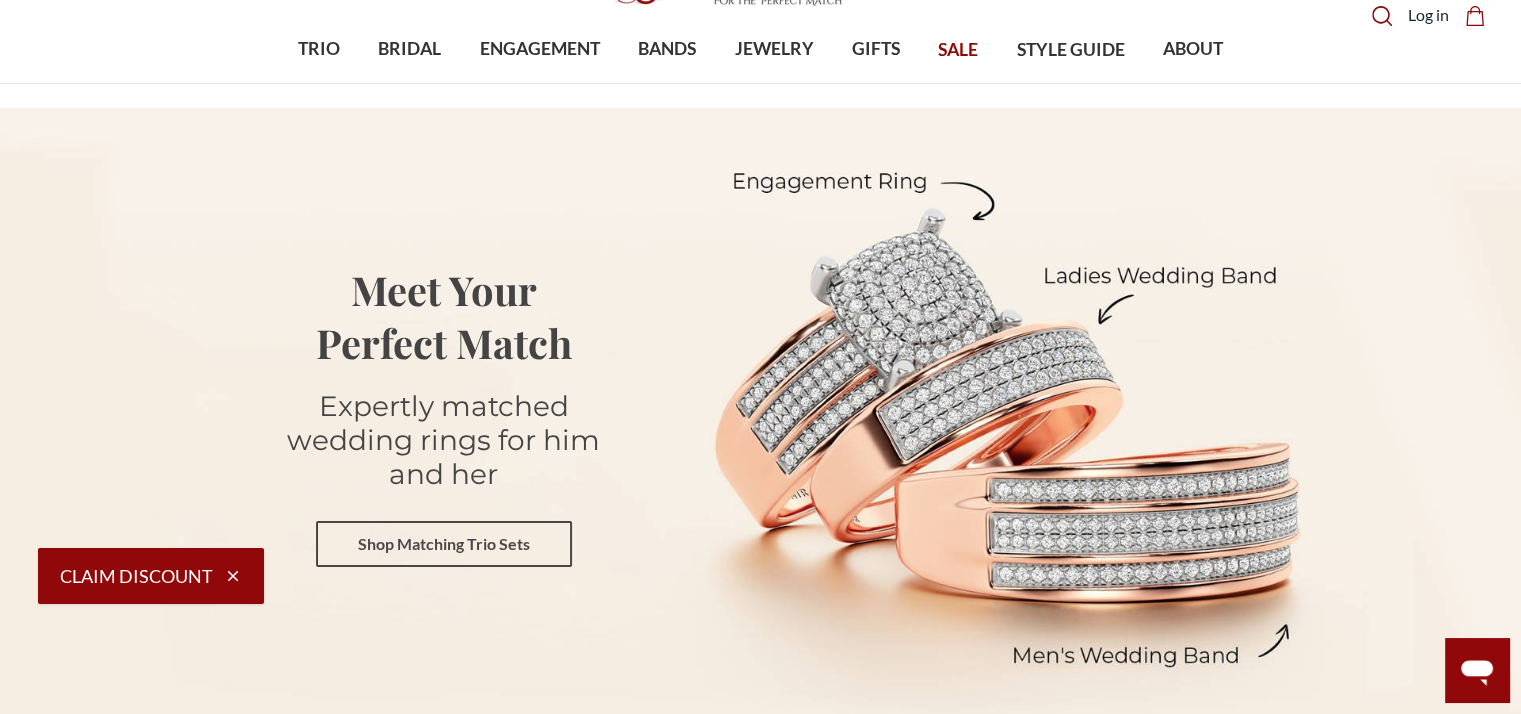 click on "Shop Matching Trio Sets" at bounding box center (444, 544) 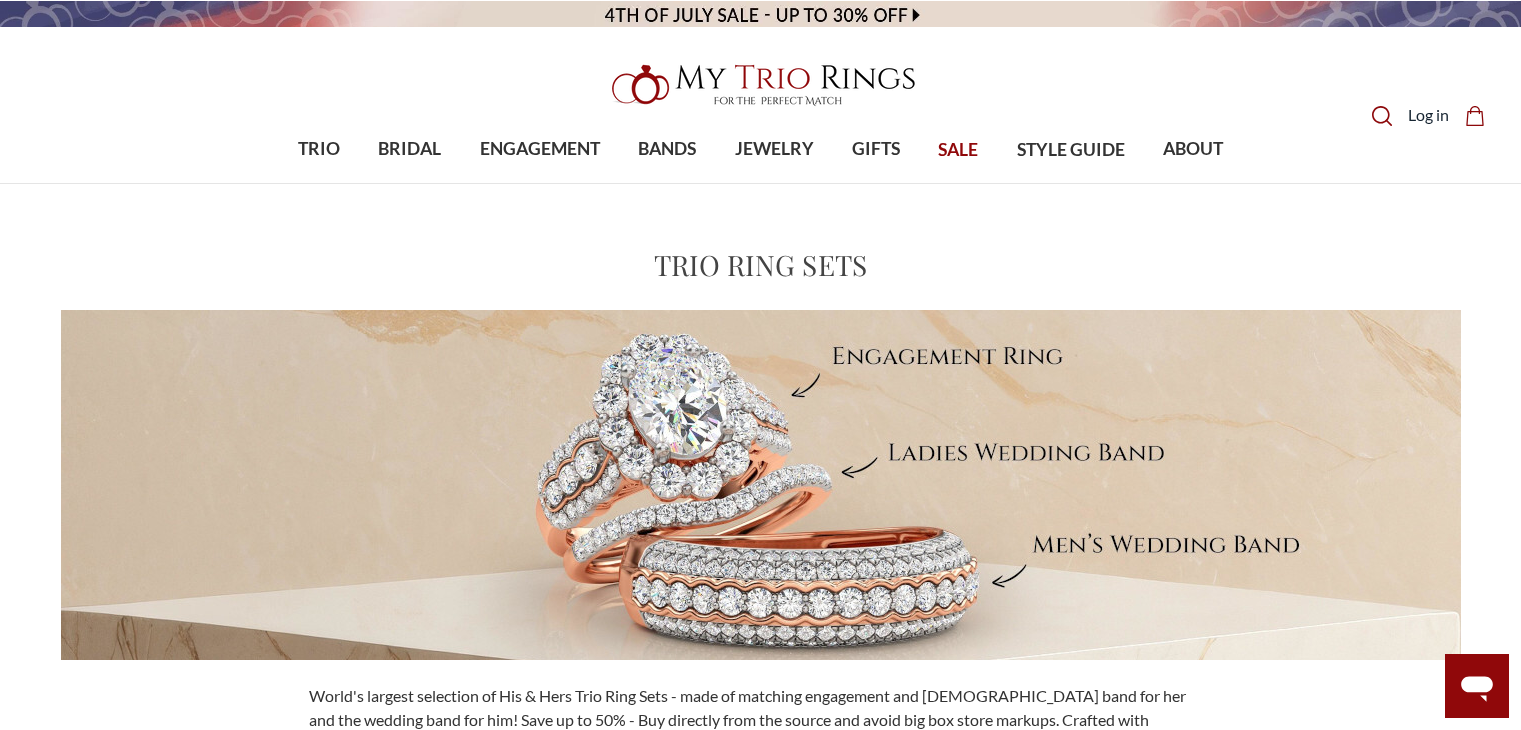 scroll, scrollTop: 0, scrollLeft: 0, axis: both 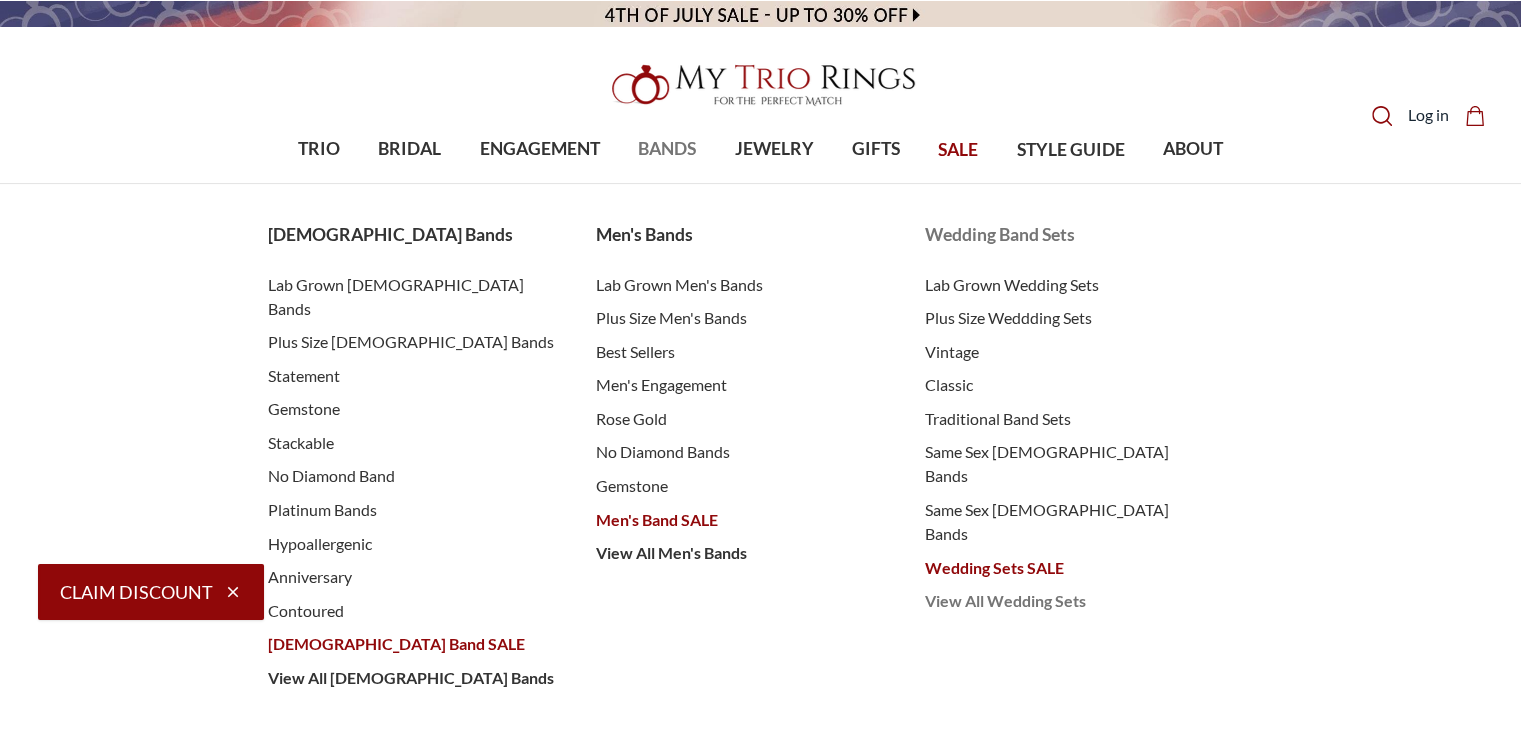 click on "View All Wedding Sets" at bounding box center [1069, 601] 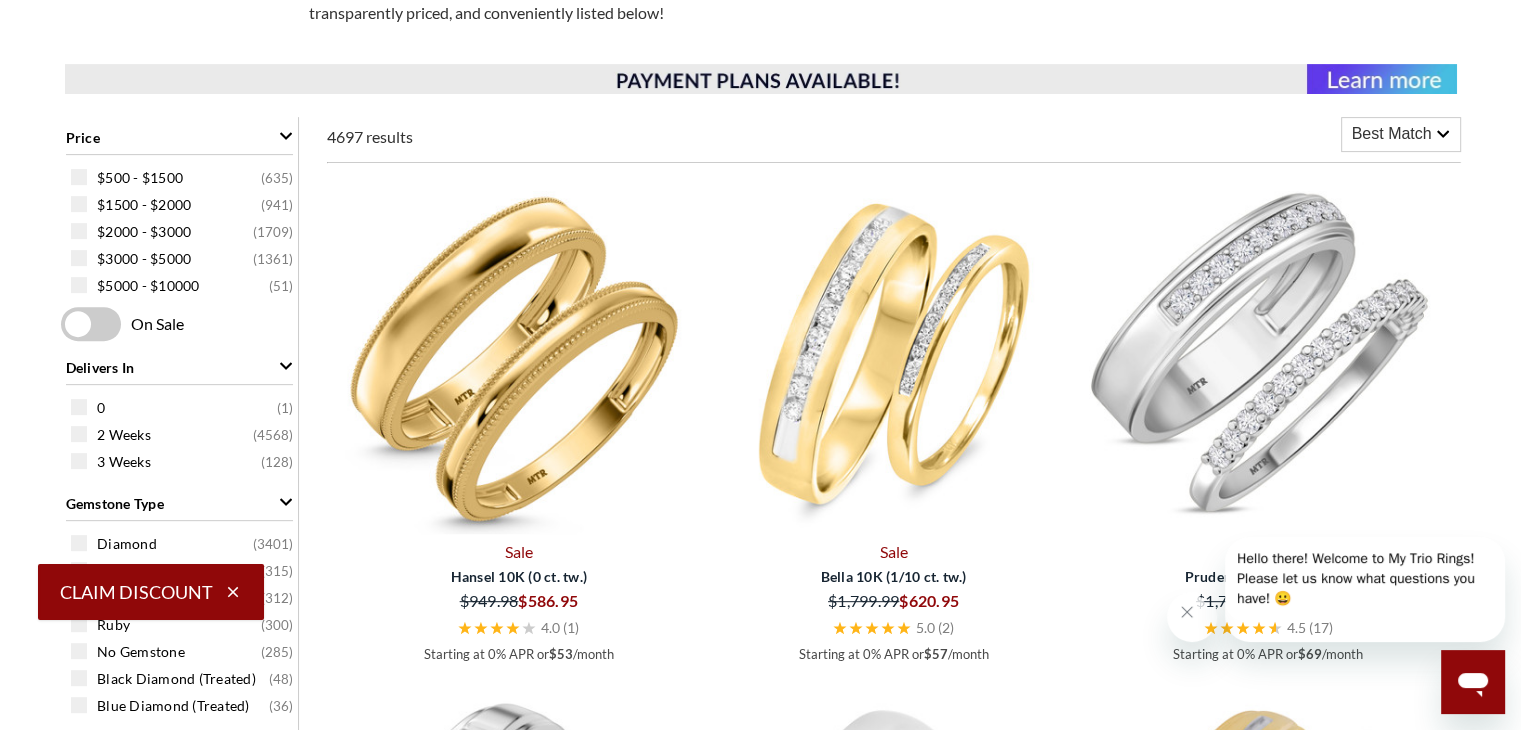 scroll, scrollTop: 0, scrollLeft: 0, axis: both 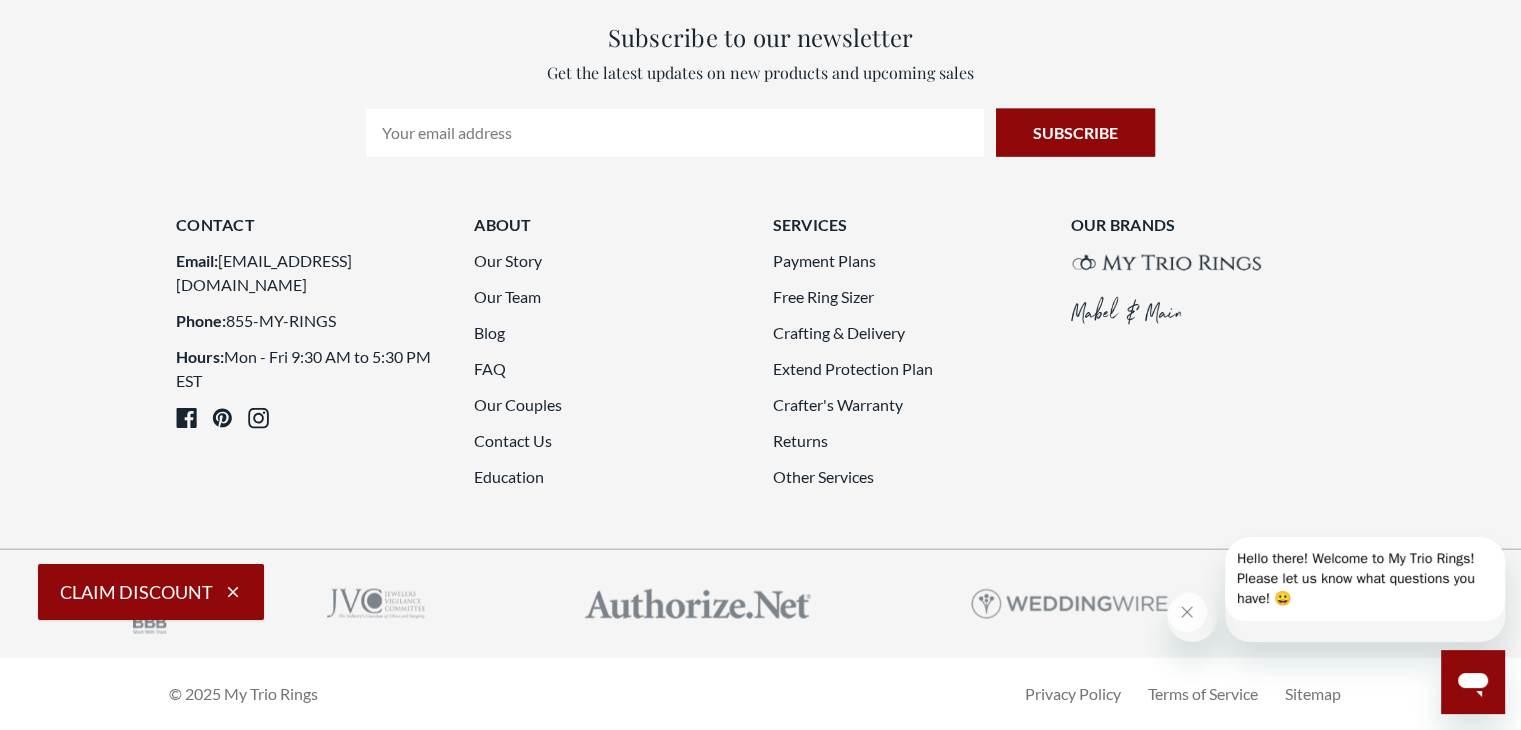 click on "2" 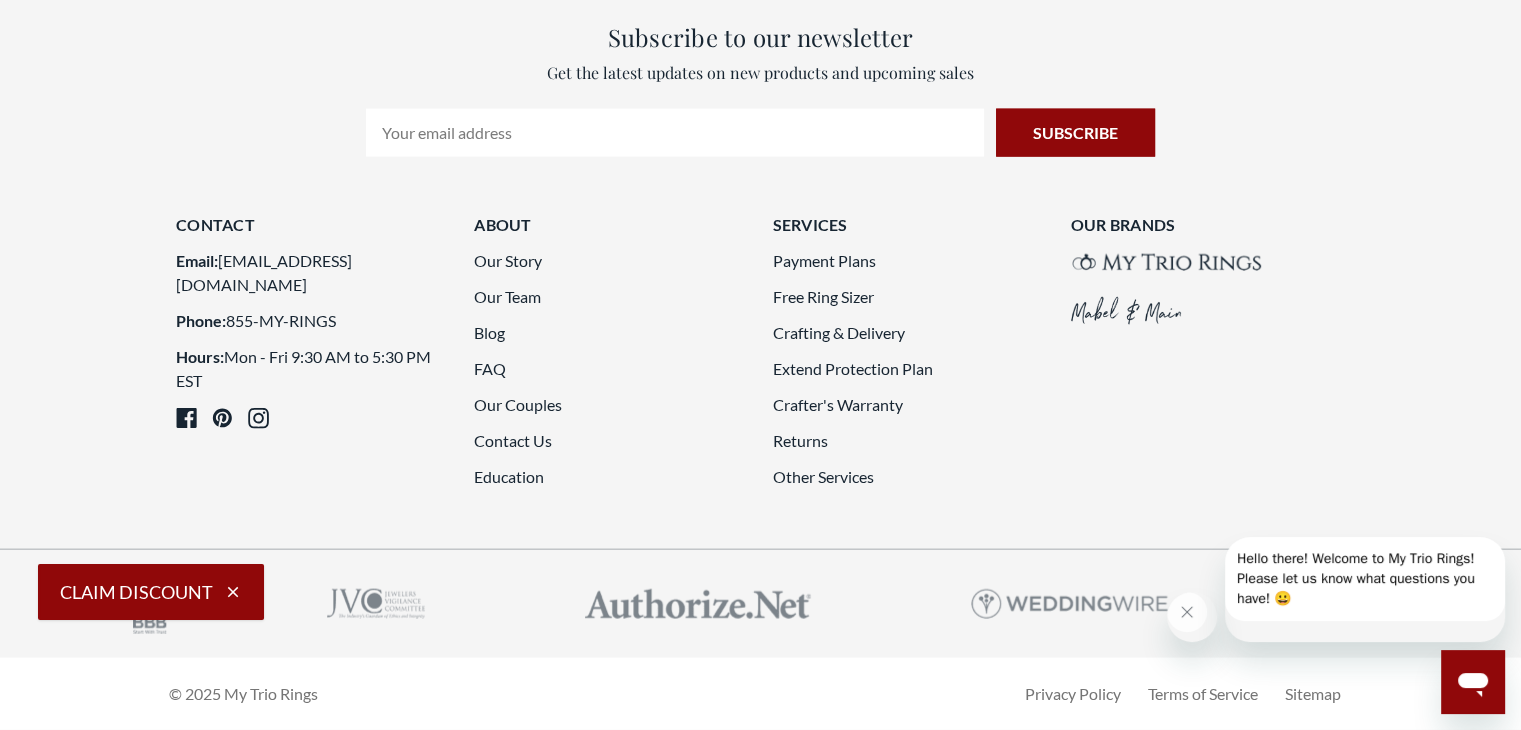 scroll, scrollTop: 5400, scrollLeft: 0, axis: vertical 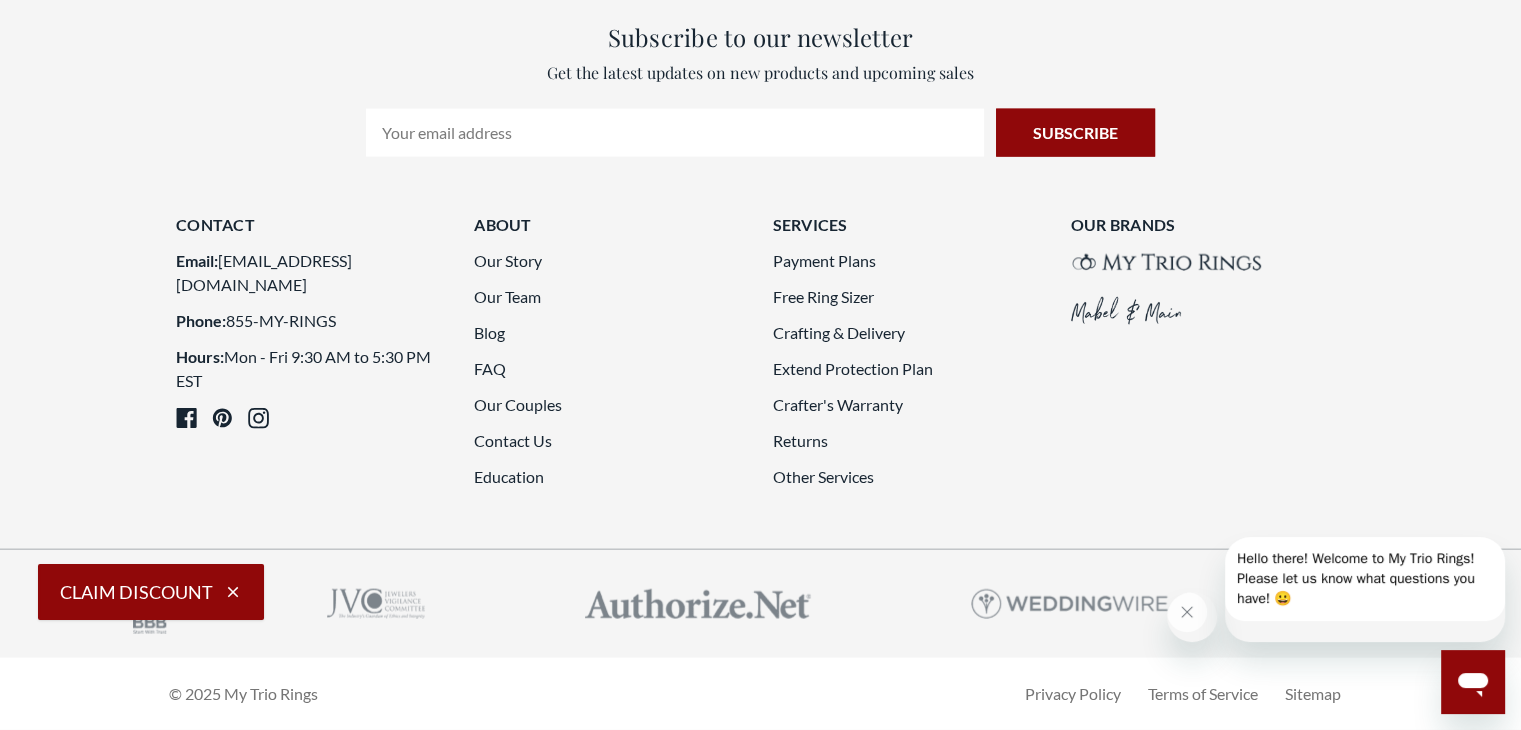 click on "3" 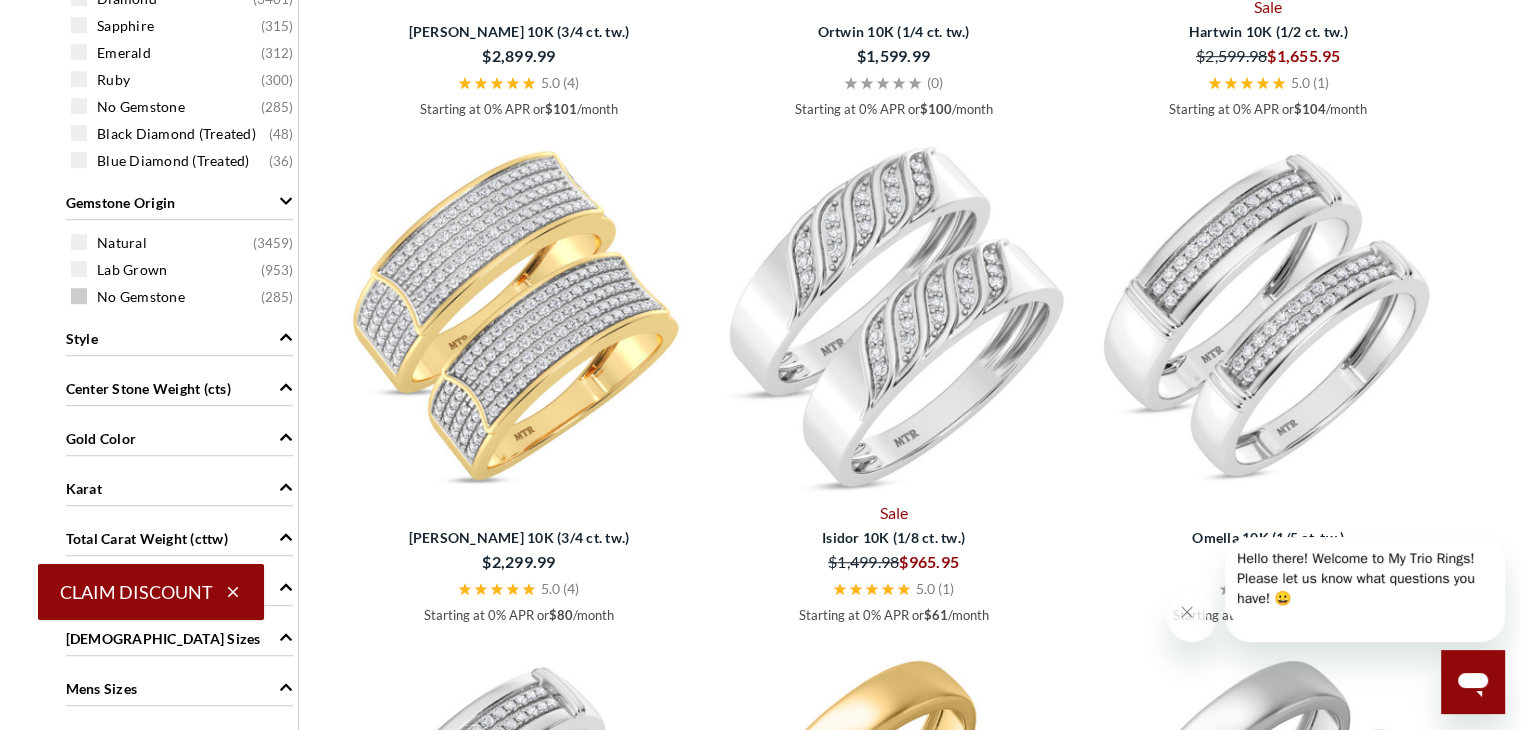 scroll, scrollTop: 1300, scrollLeft: 0, axis: vertical 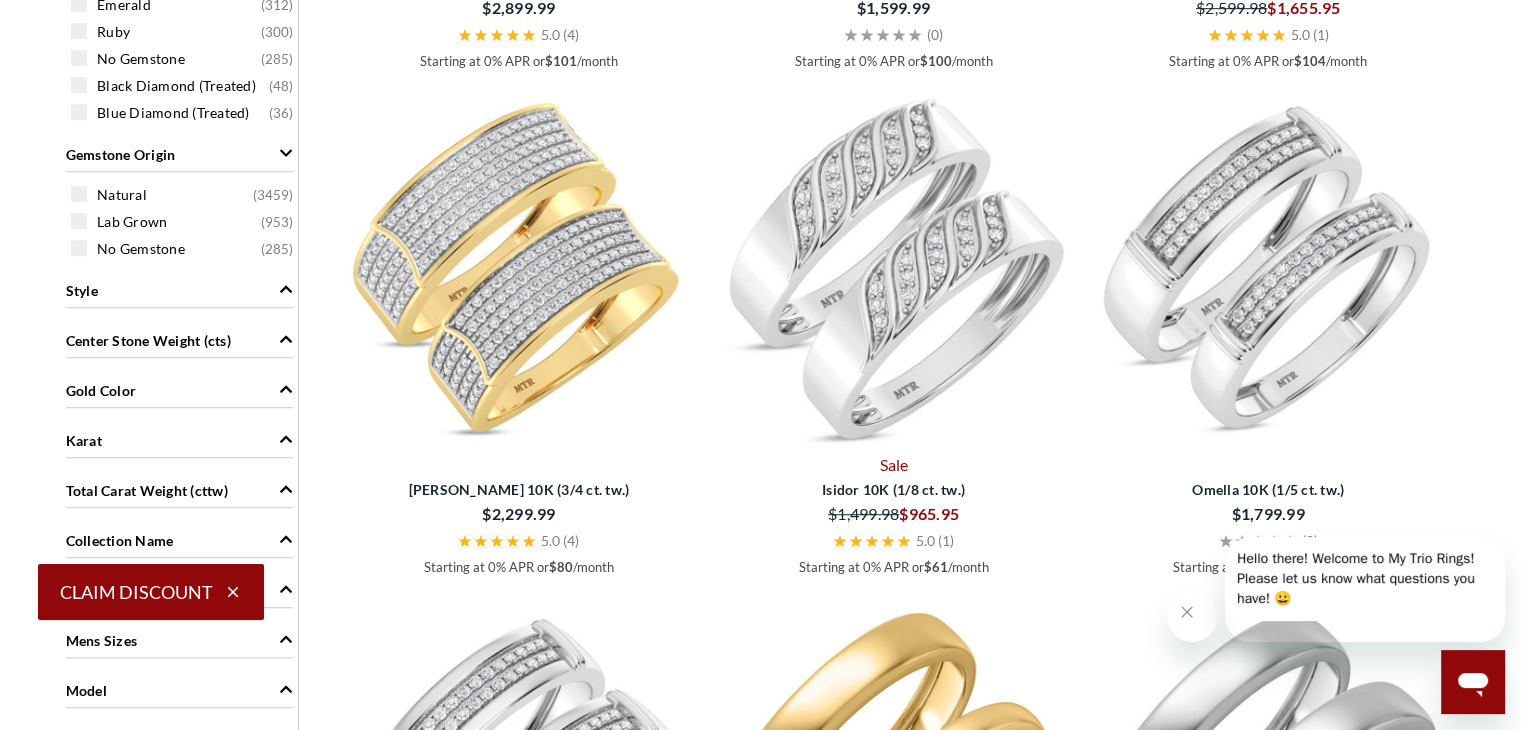 click 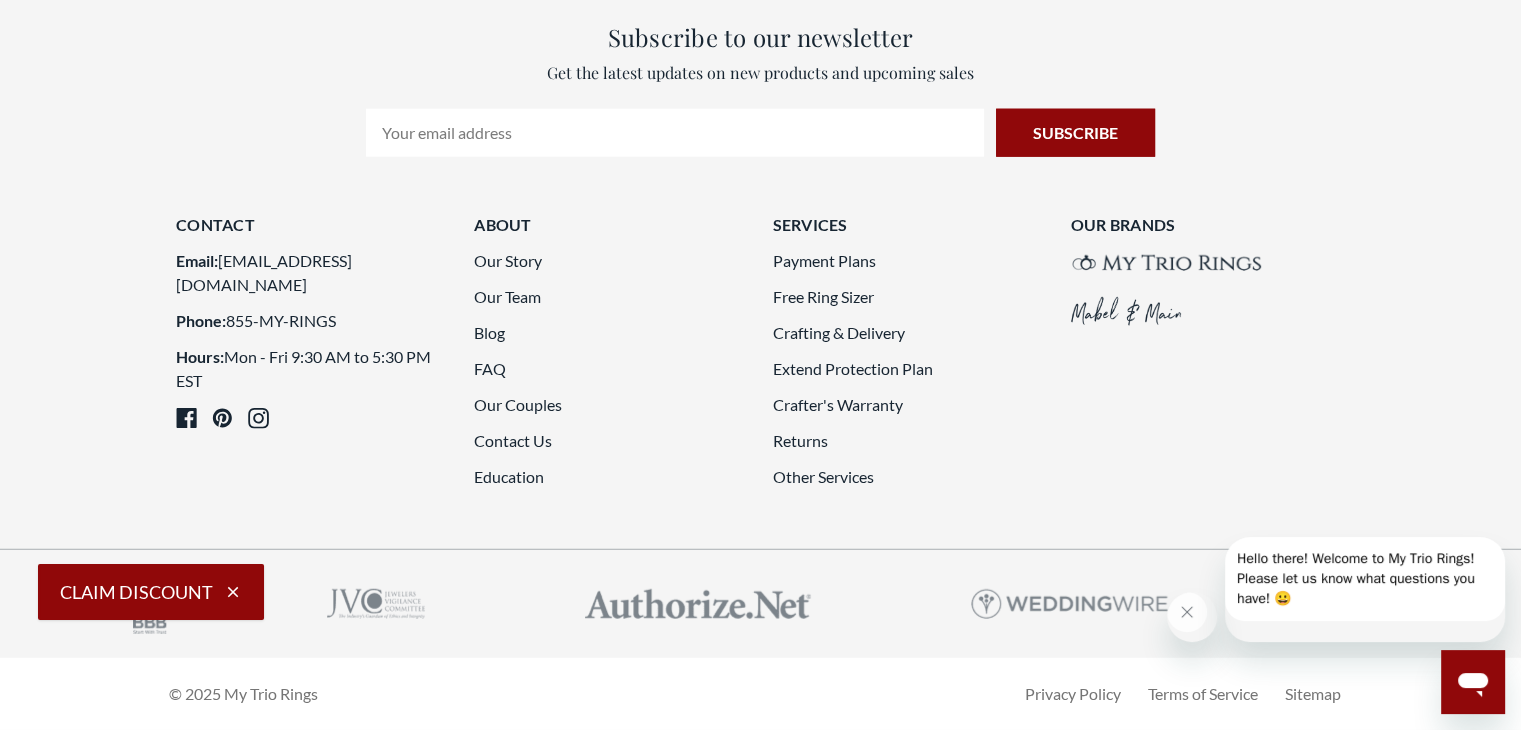 scroll, scrollTop: 5700, scrollLeft: 0, axis: vertical 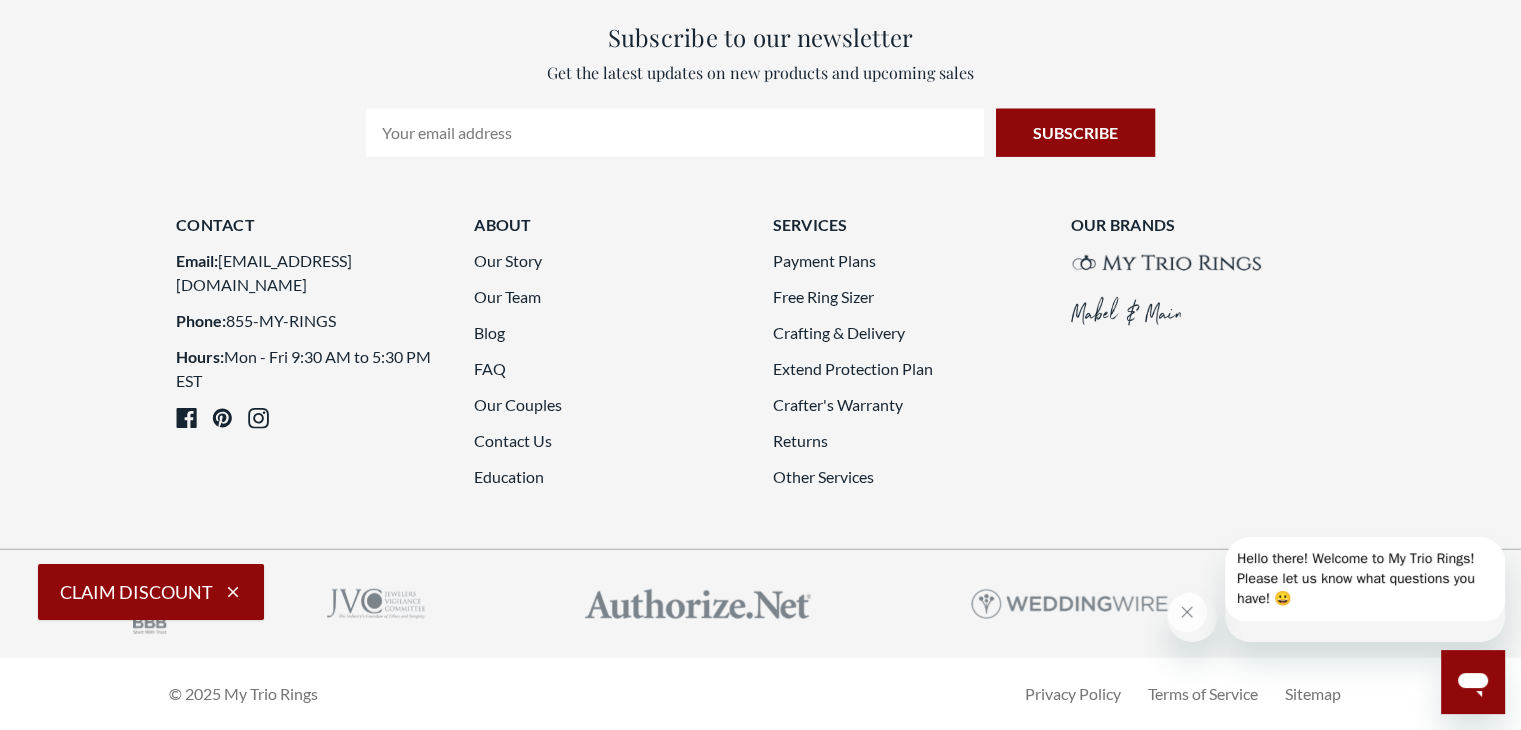 click on "4" 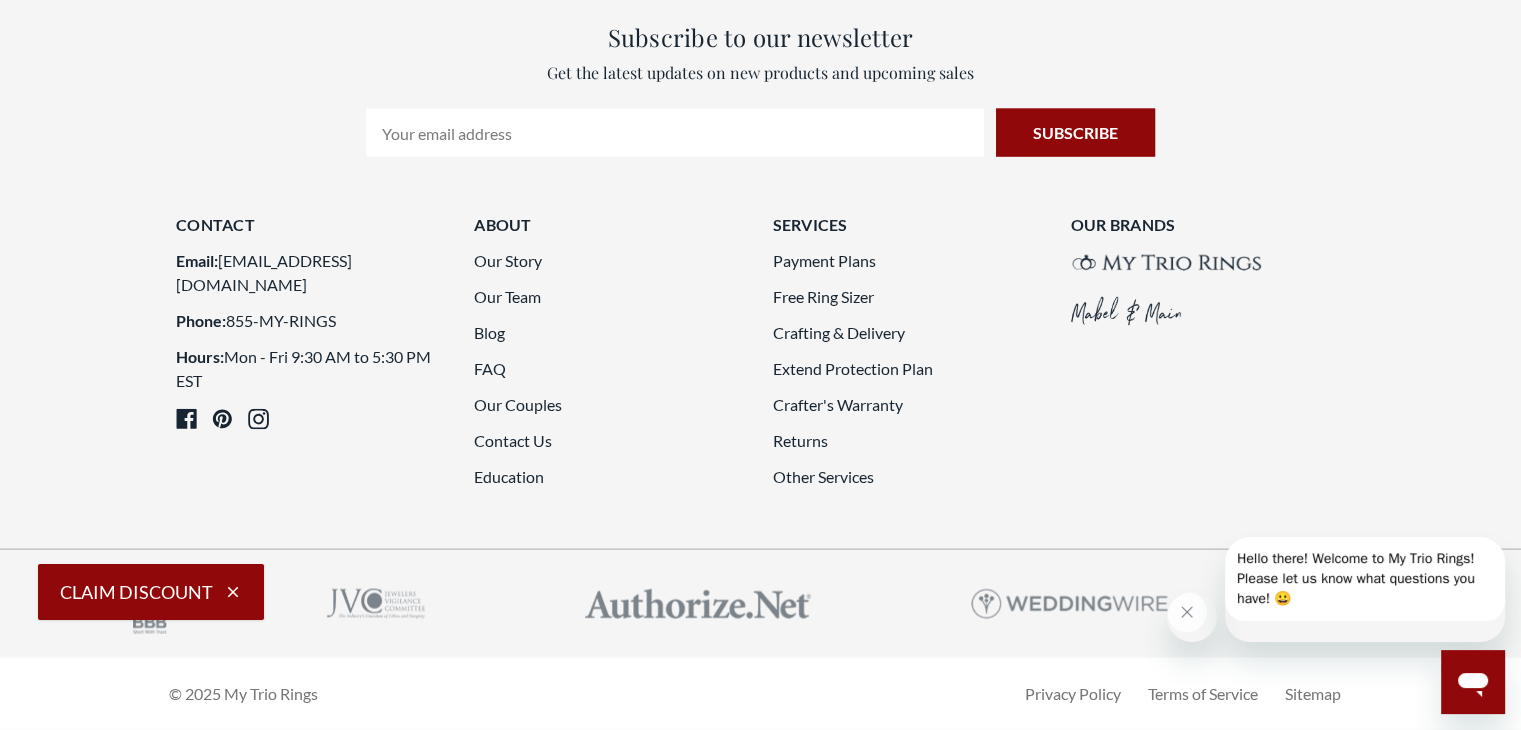 scroll, scrollTop: 5400, scrollLeft: 0, axis: vertical 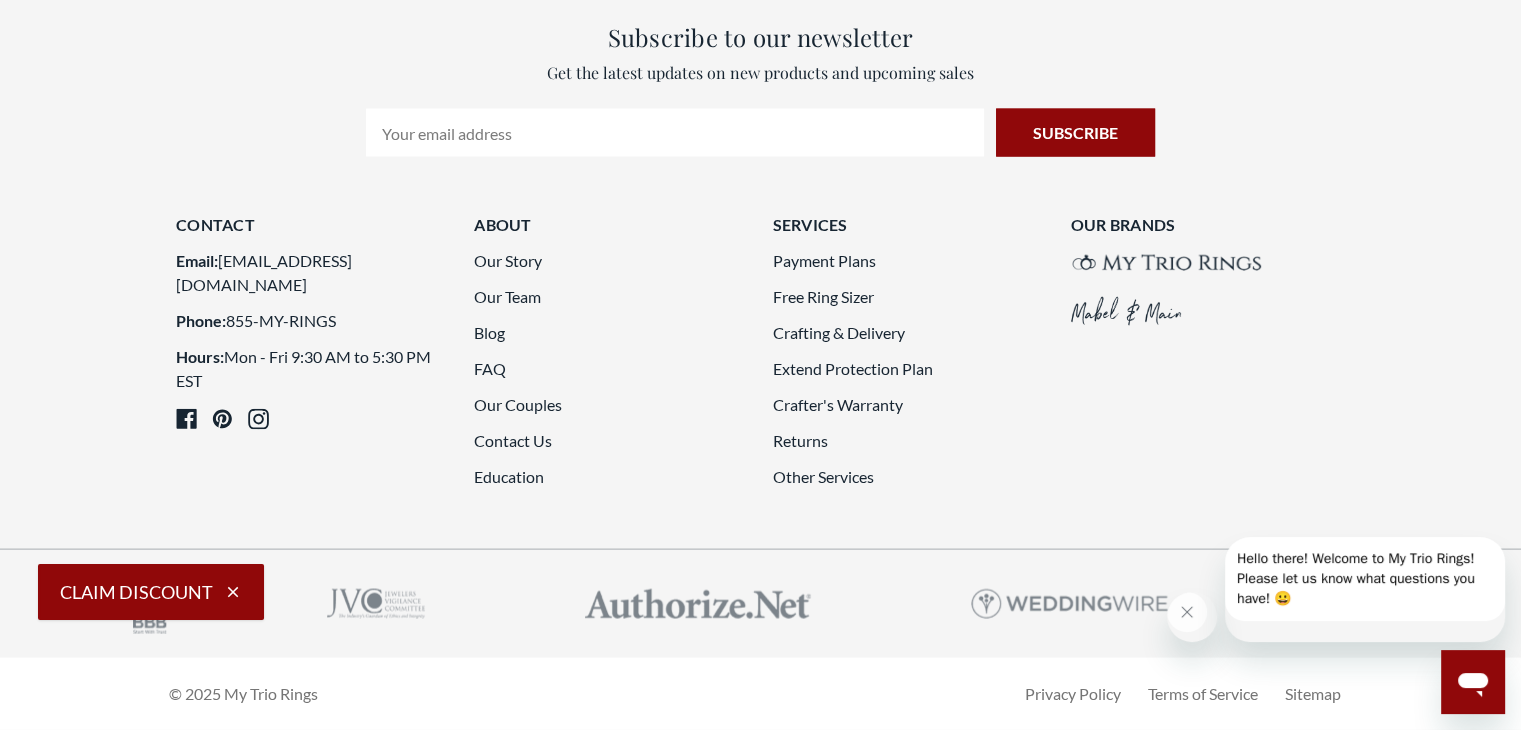click on "5" 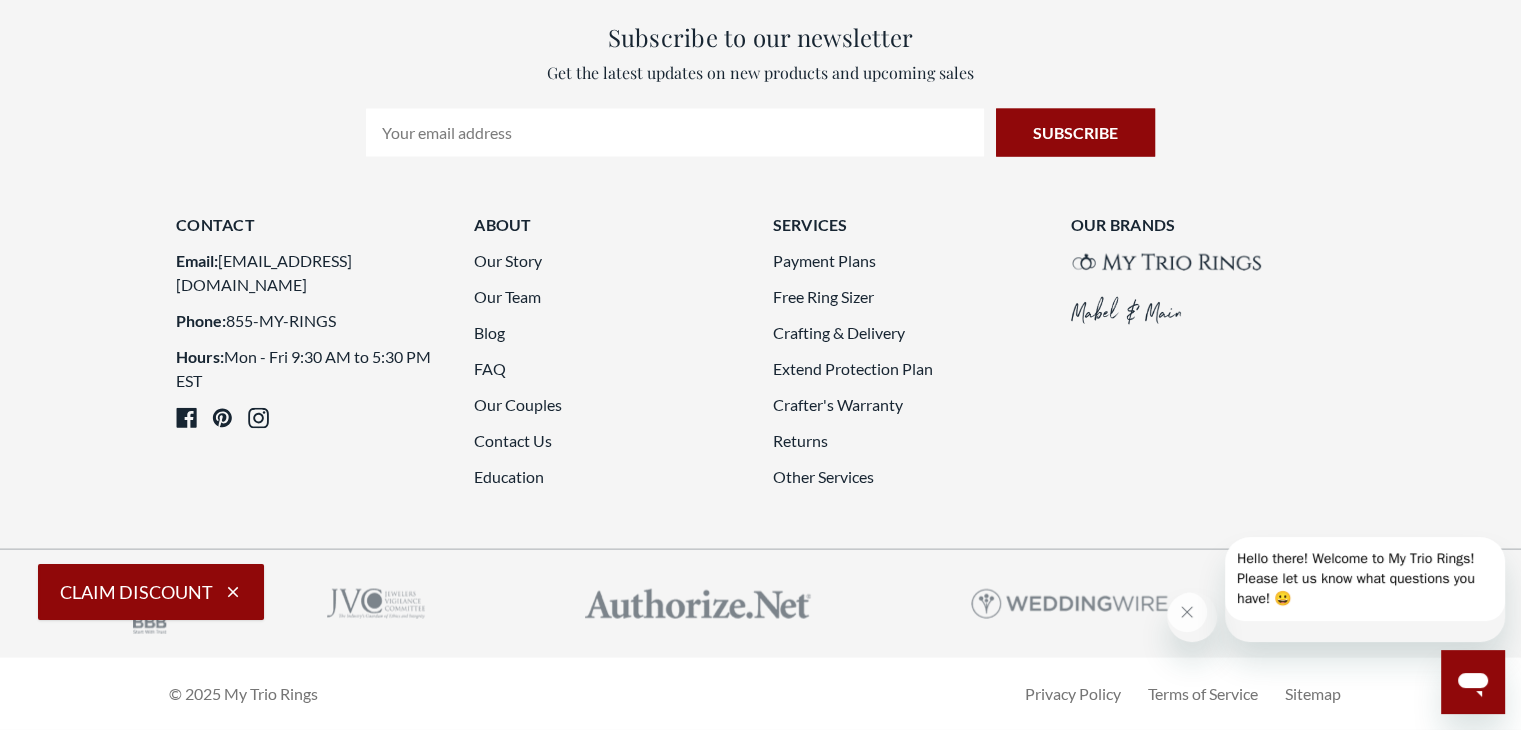 scroll, scrollTop: 5800, scrollLeft: 0, axis: vertical 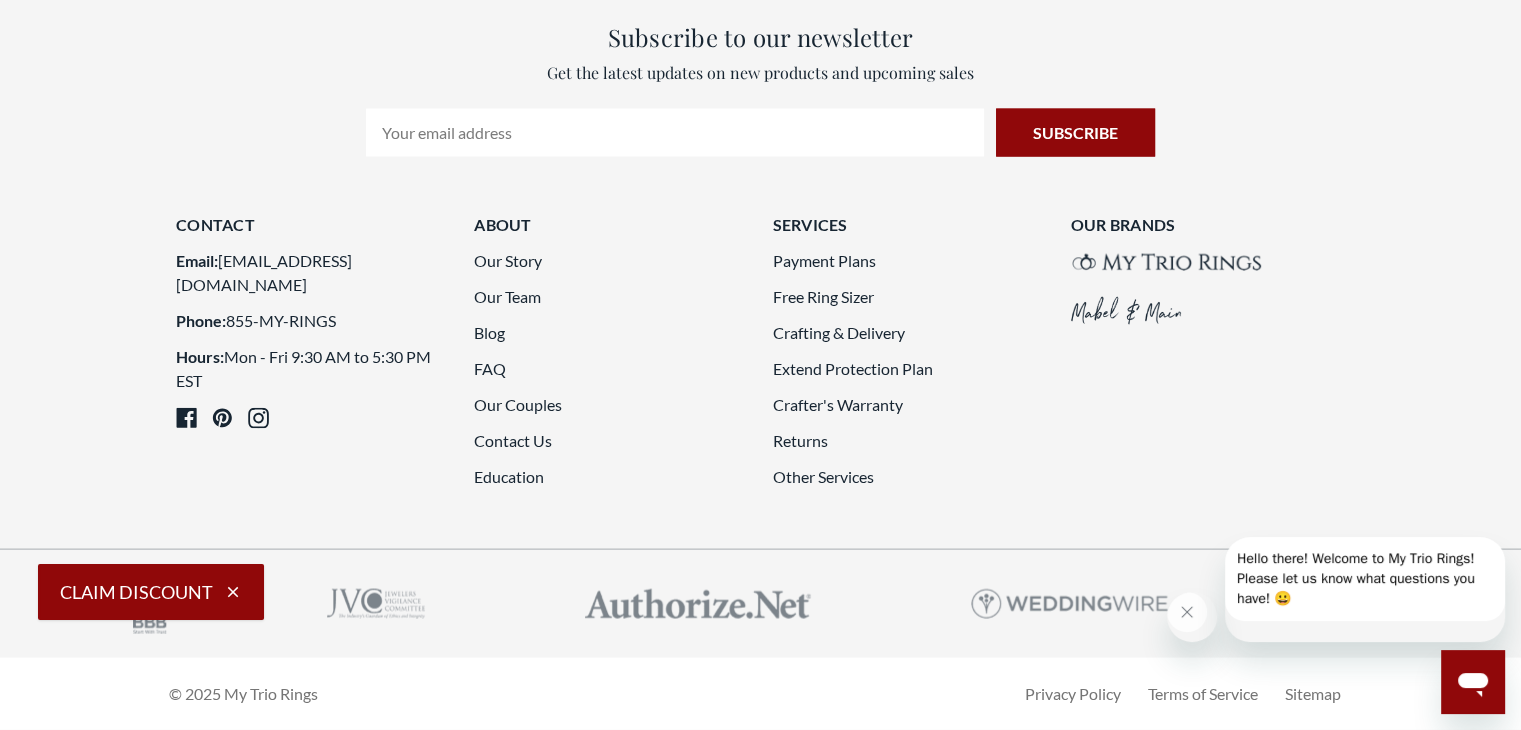 click on "6" 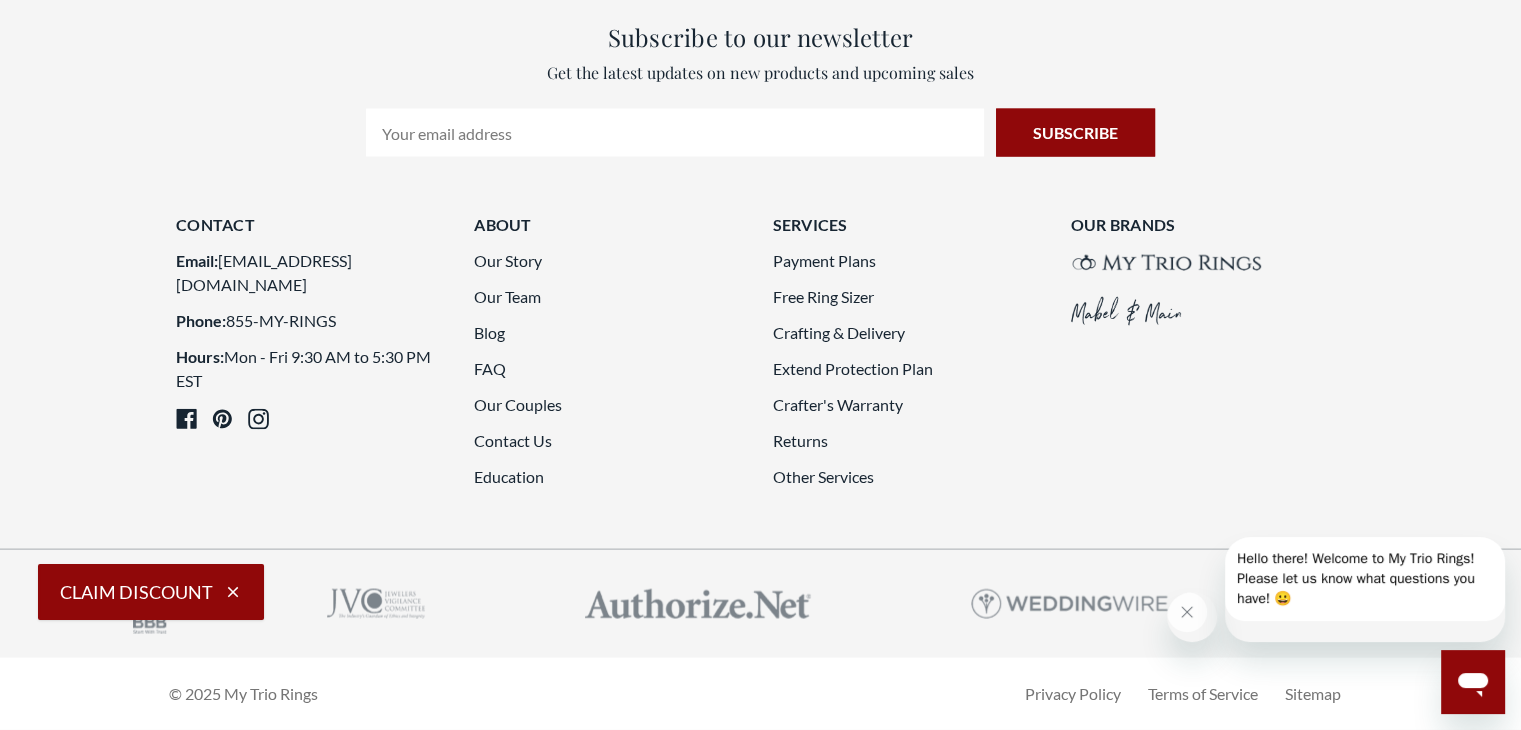 scroll, scrollTop: 5500, scrollLeft: 0, axis: vertical 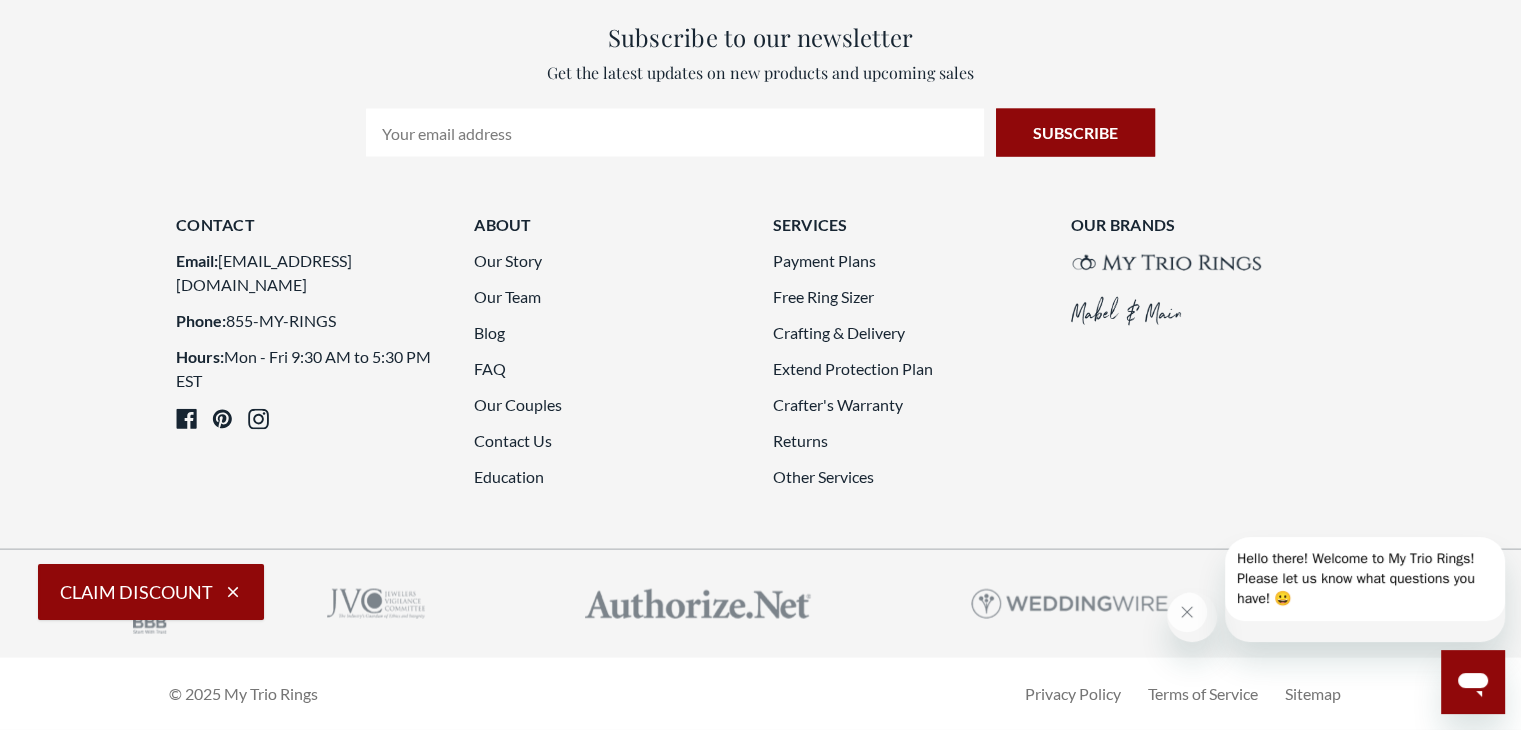 click on "7" 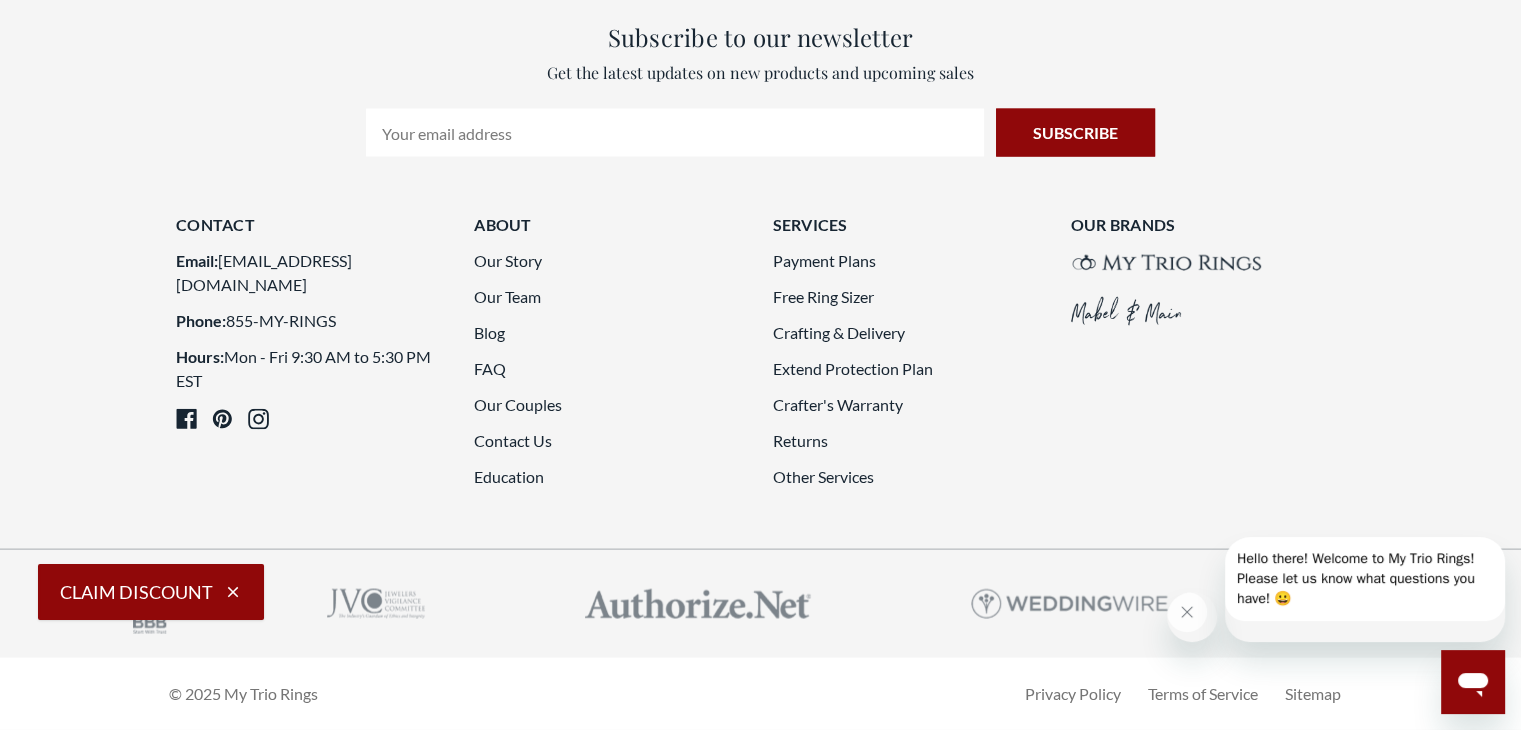 scroll, scrollTop: 5500, scrollLeft: 0, axis: vertical 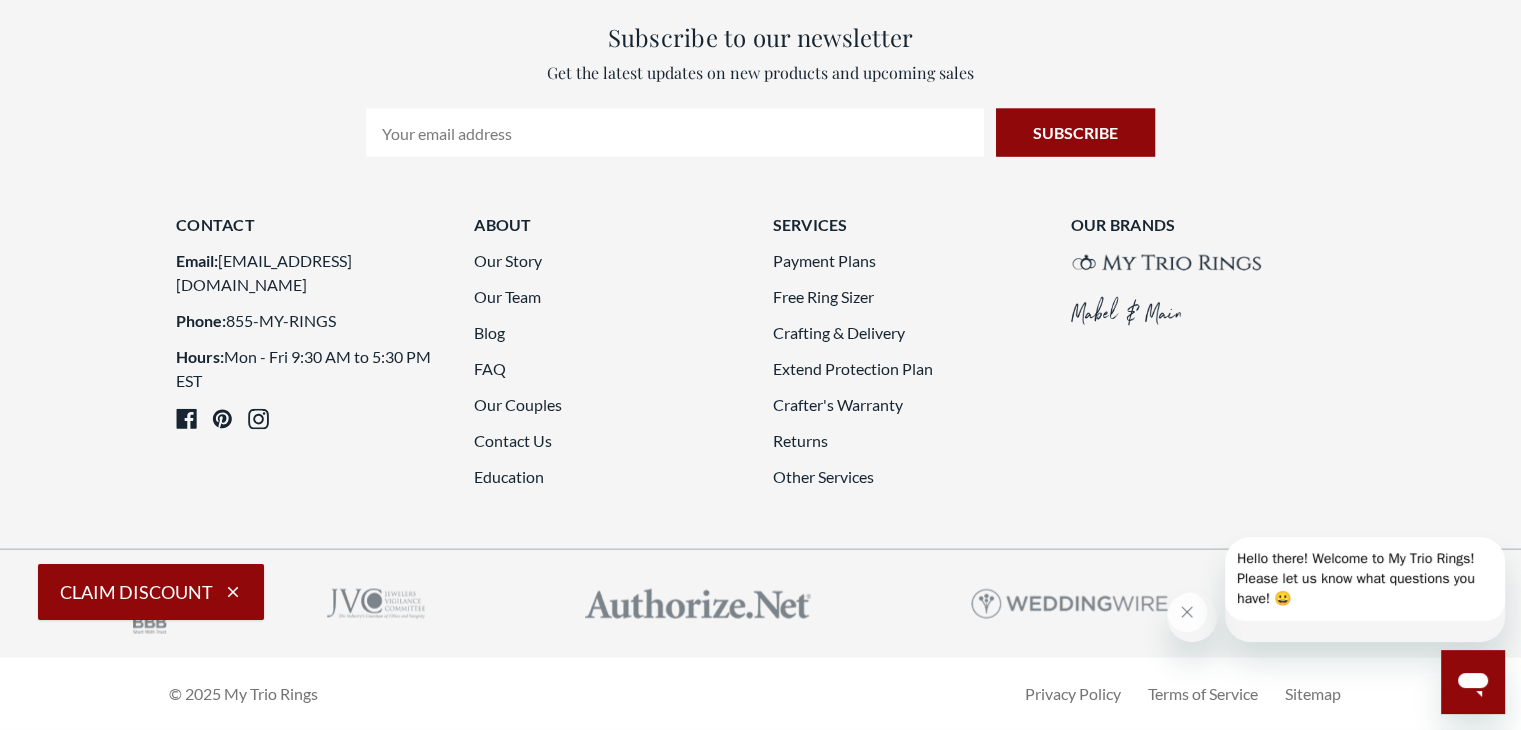 click on "8" 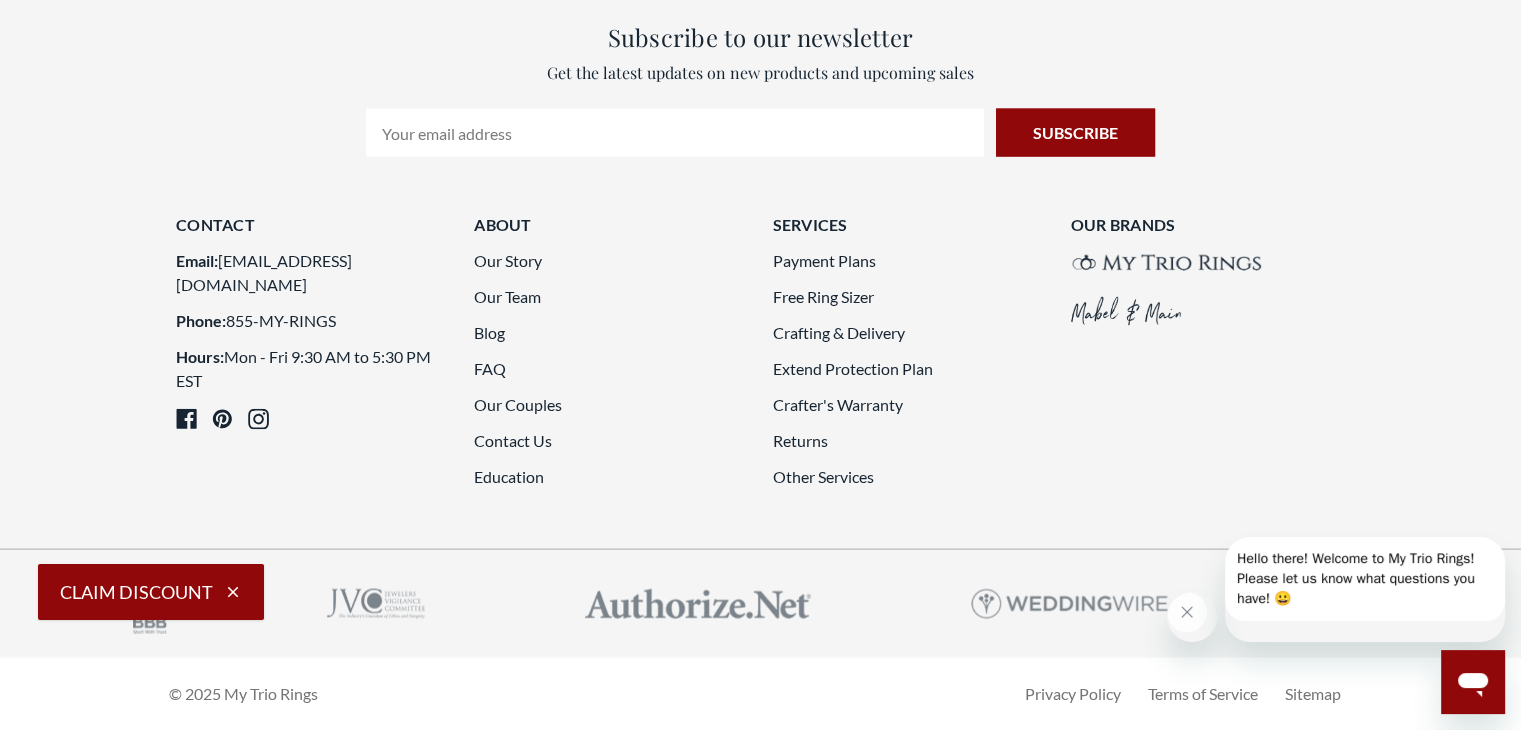 scroll, scrollTop: 5700, scrollLeft: 0, axis: vertical 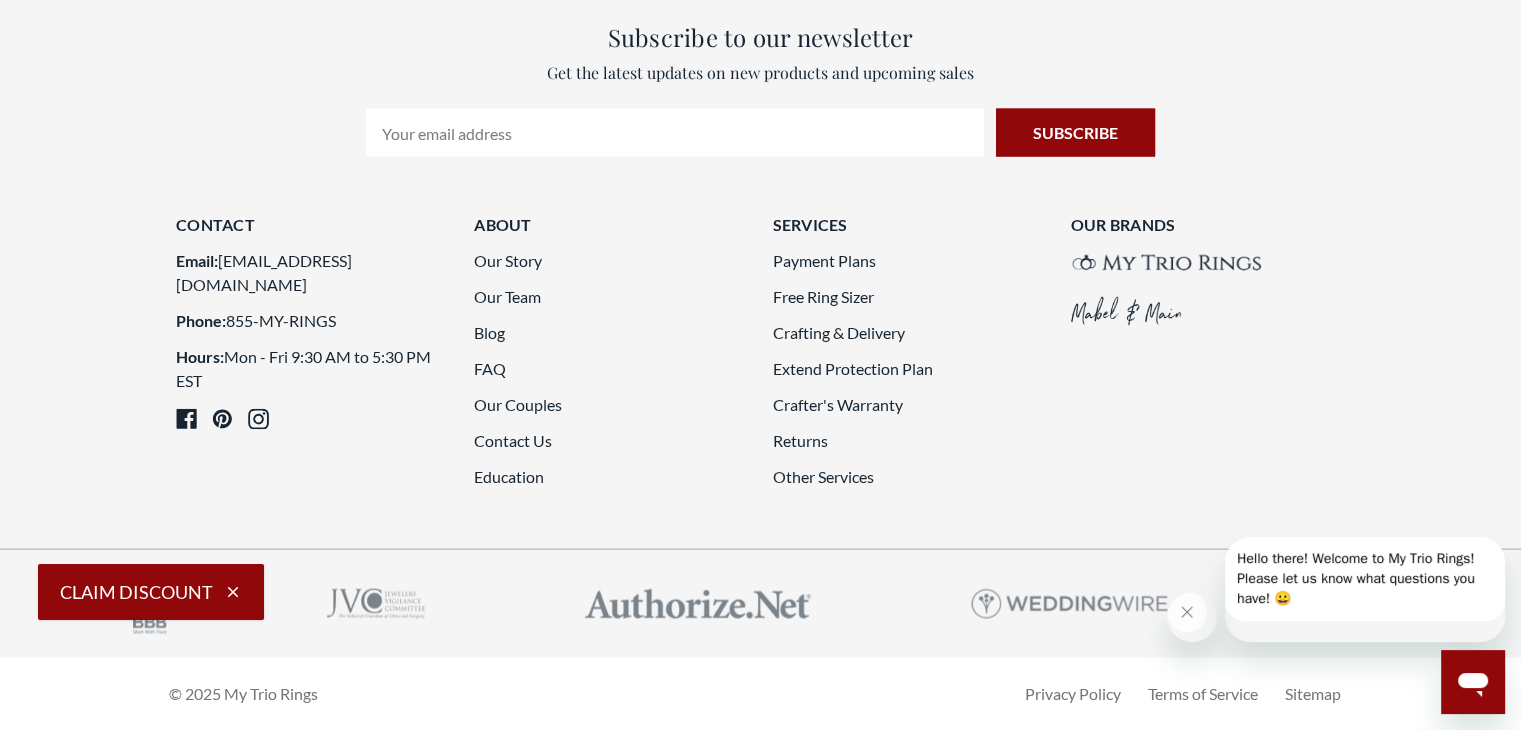 click on "9" 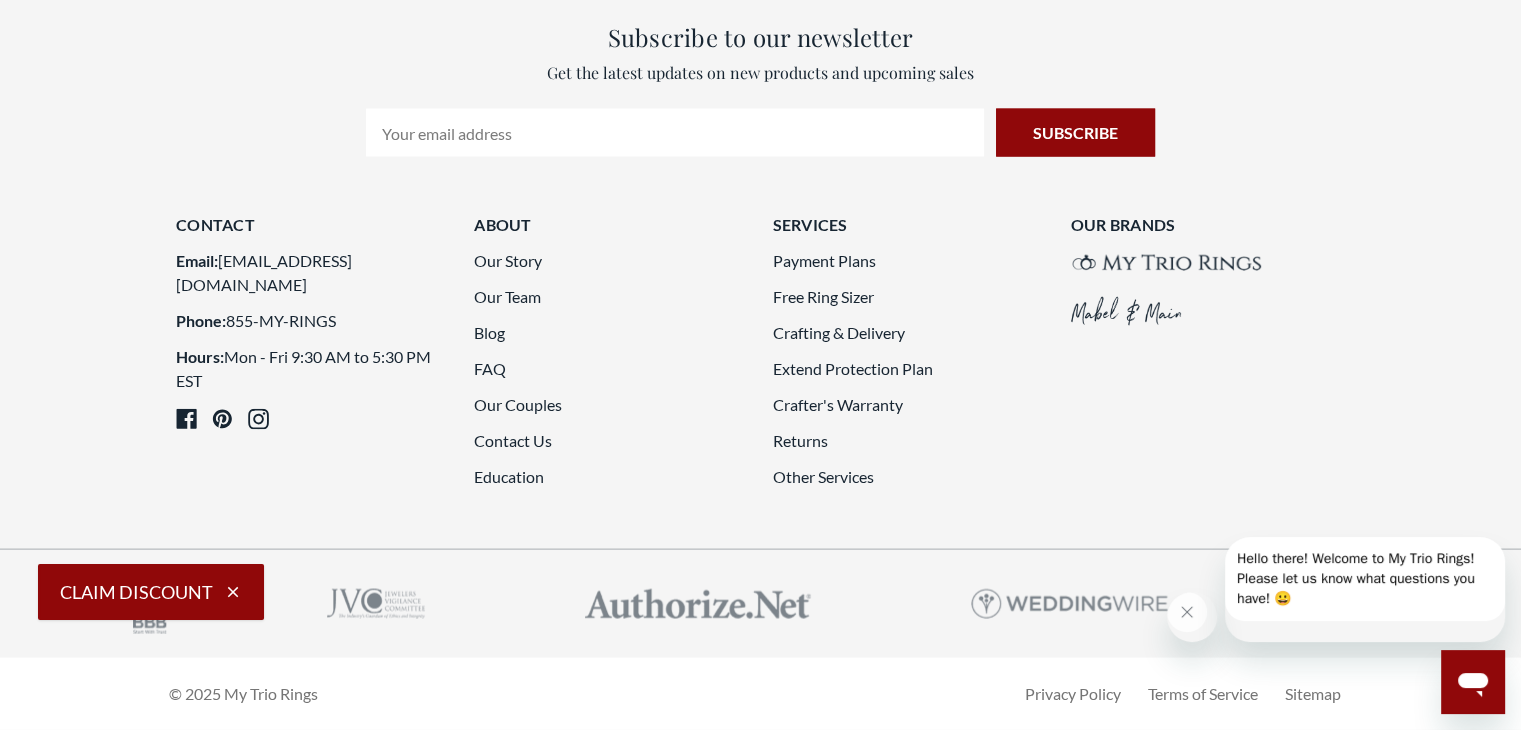 scroll, scrollTop: 5700, scrollLeft: 0, axis: vertical 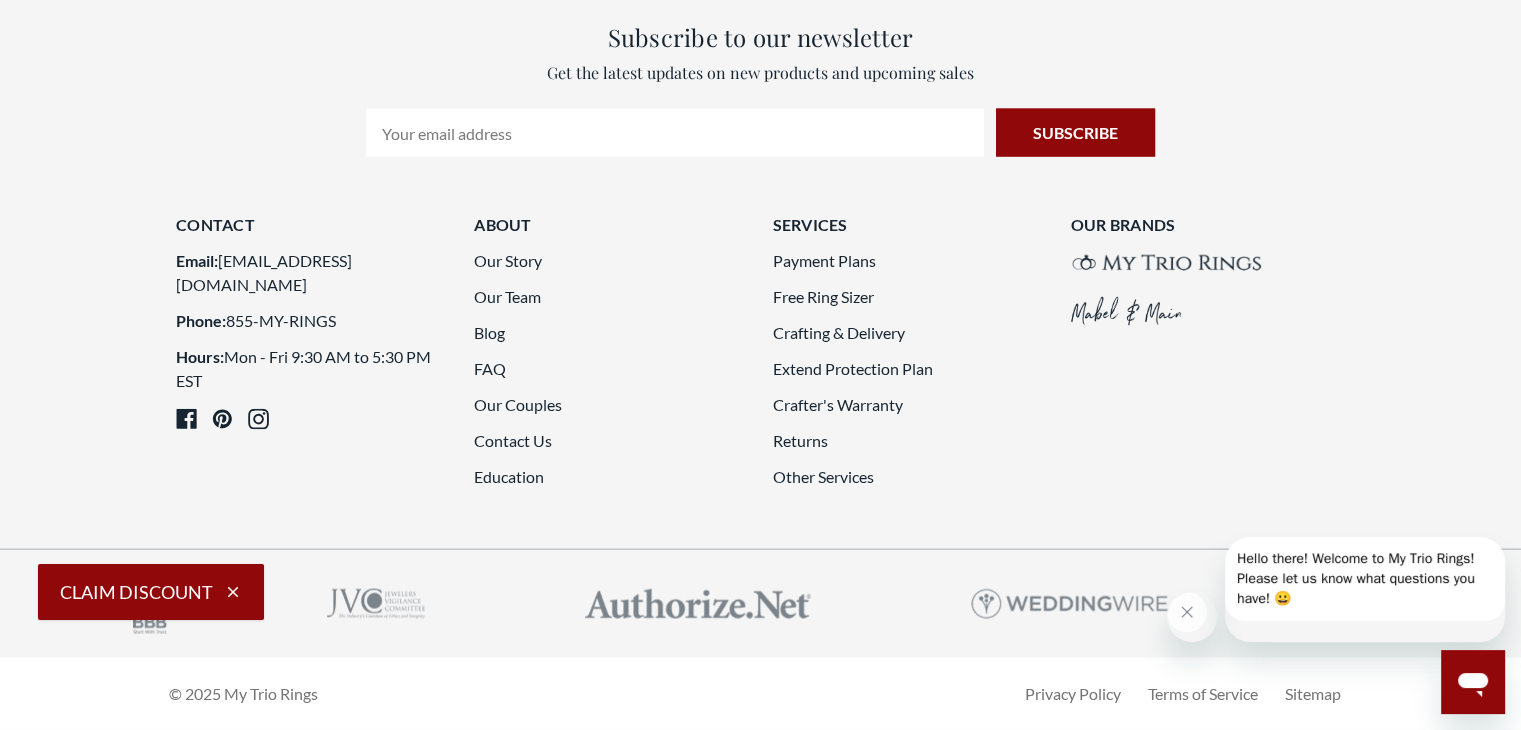click on "10" 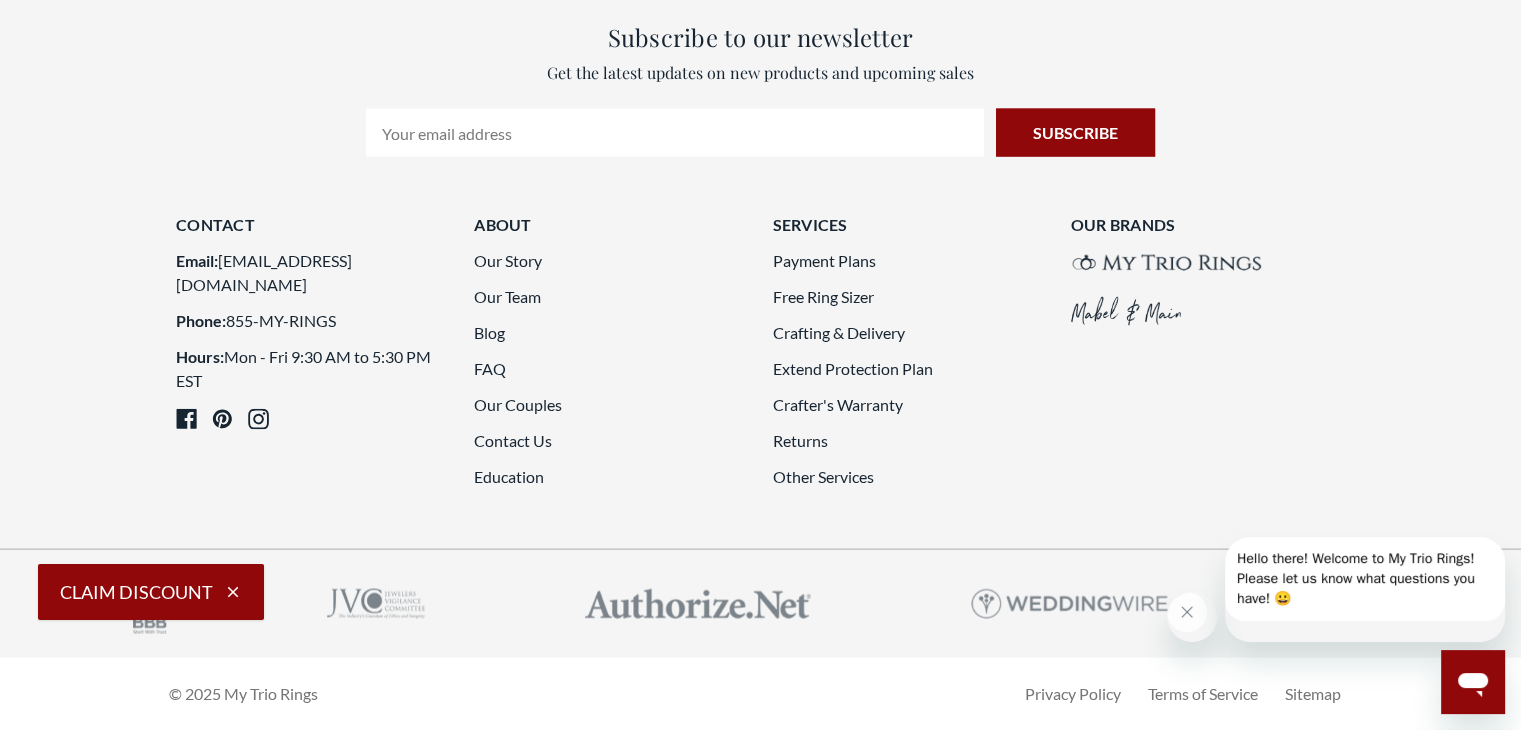 scroll, scrollTop: 5600, scrollLeft: 0, axis: vertical 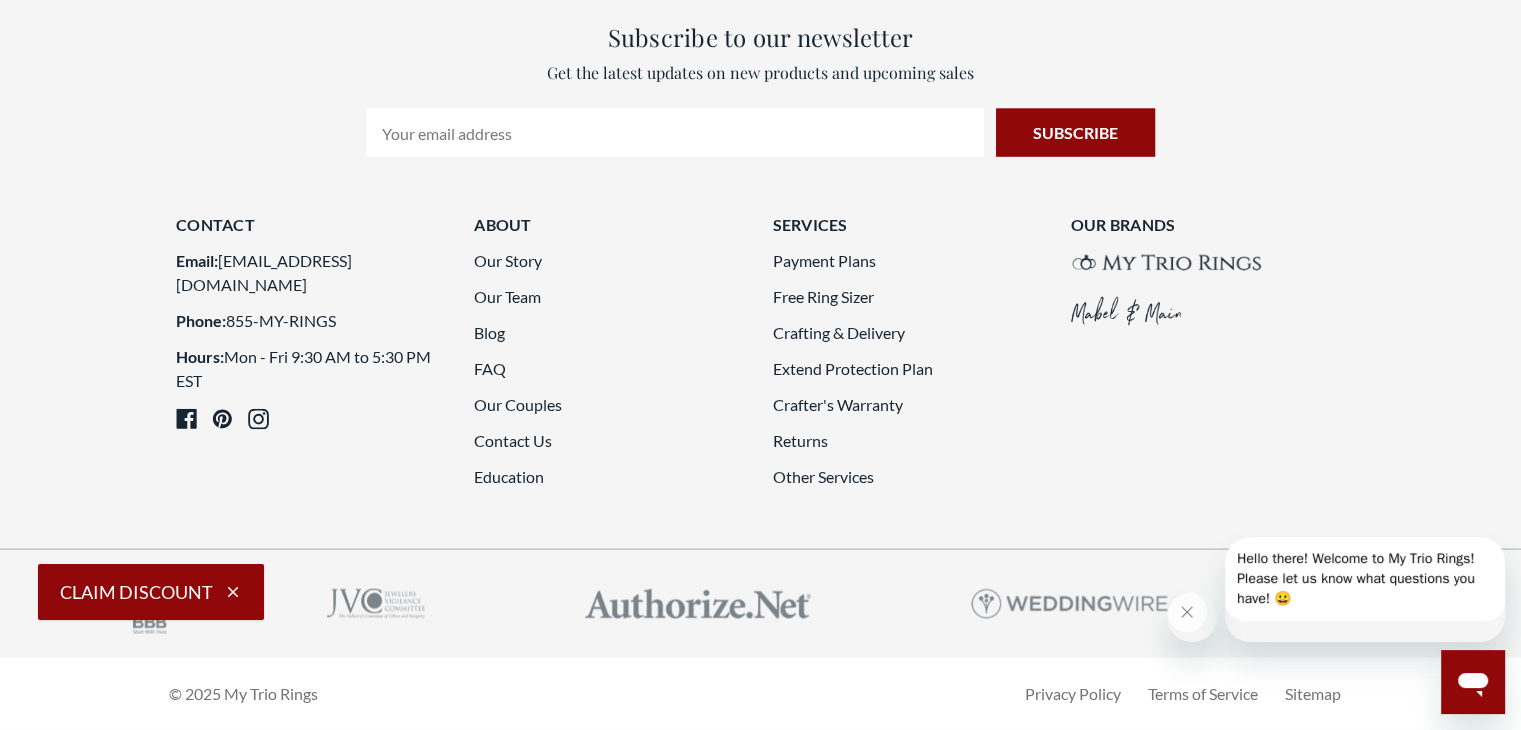 click on "11" 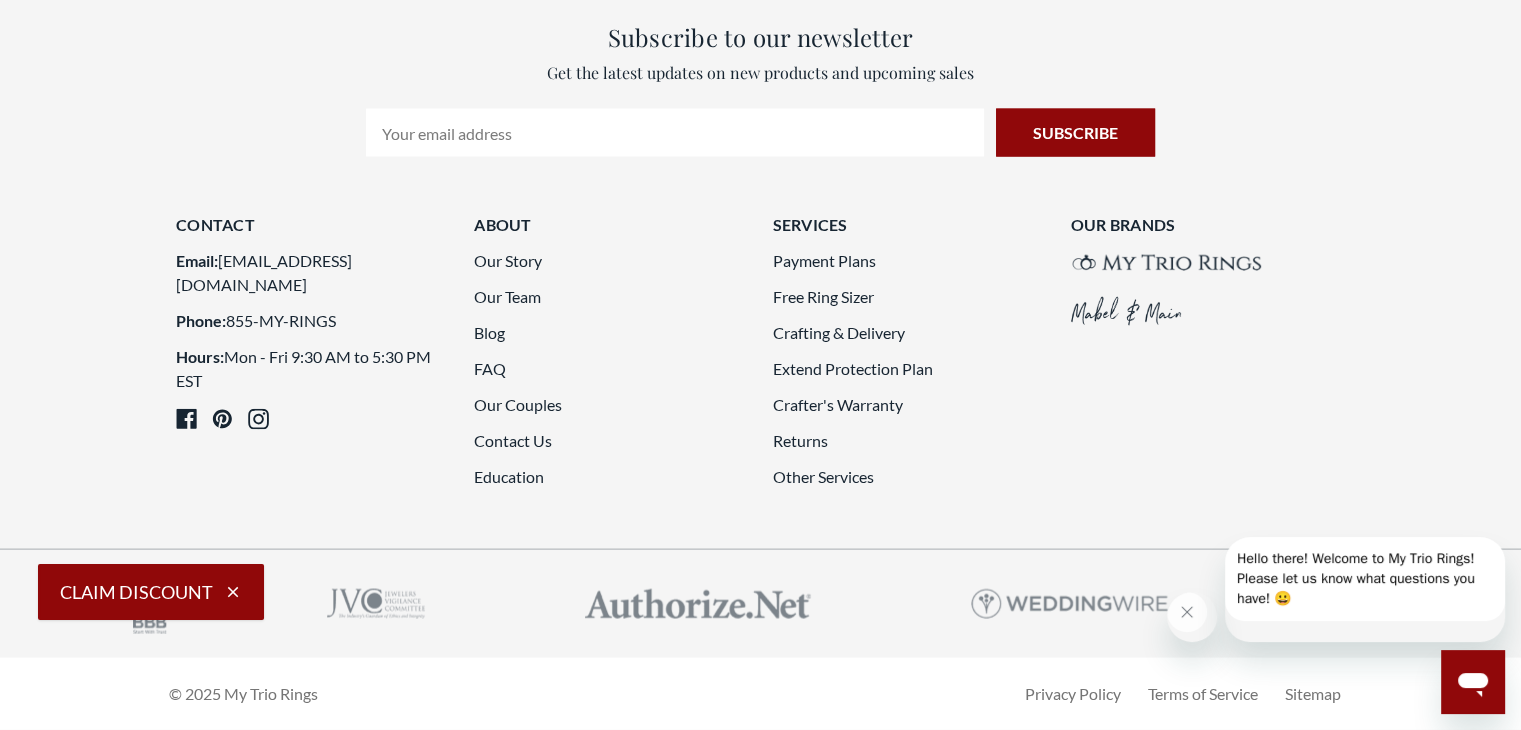 scroll, scrollTop: 5500, scrollLeft: 0, axis: vertical 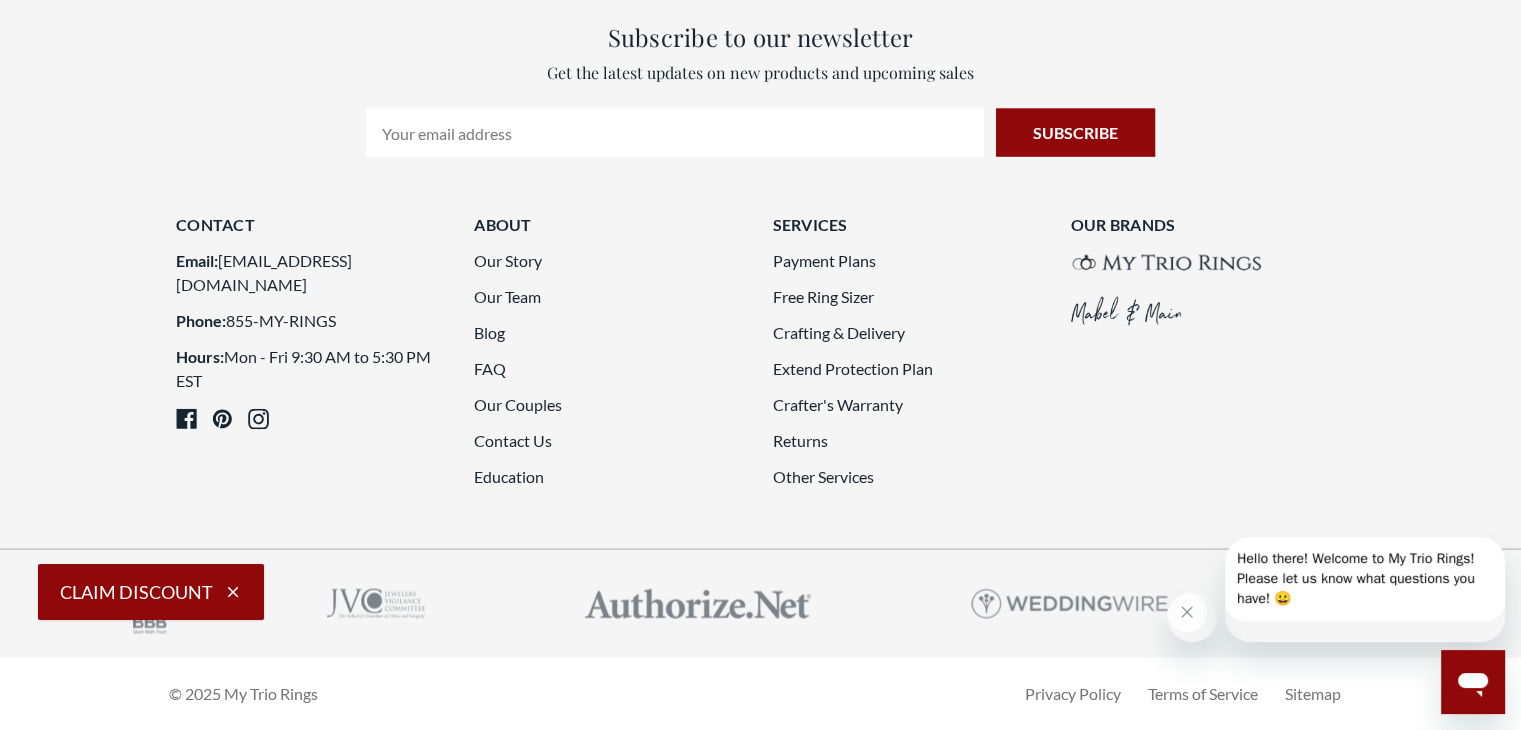 click on "12" 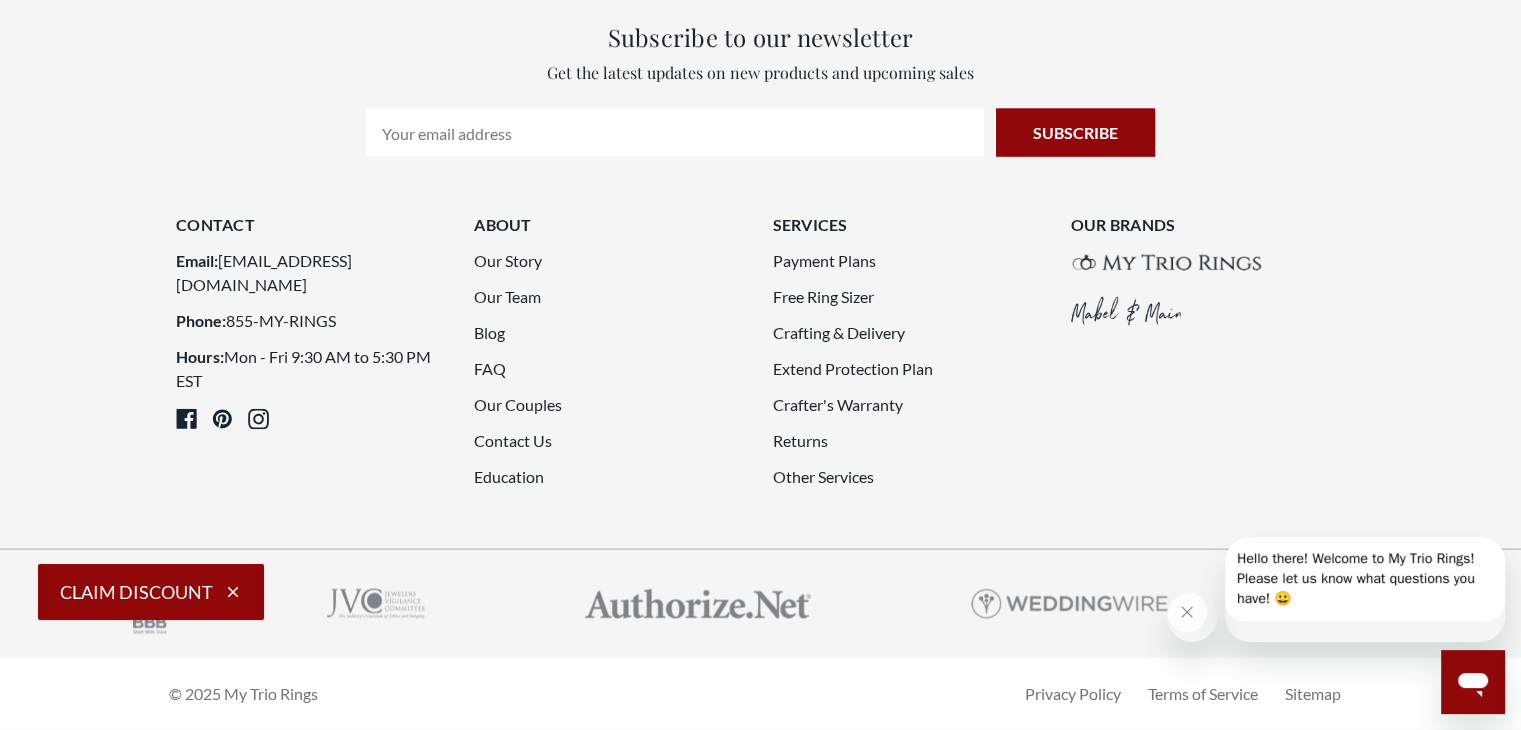 scroll, scrollTop: 5700, scrollLeft: 0, axis: vertical 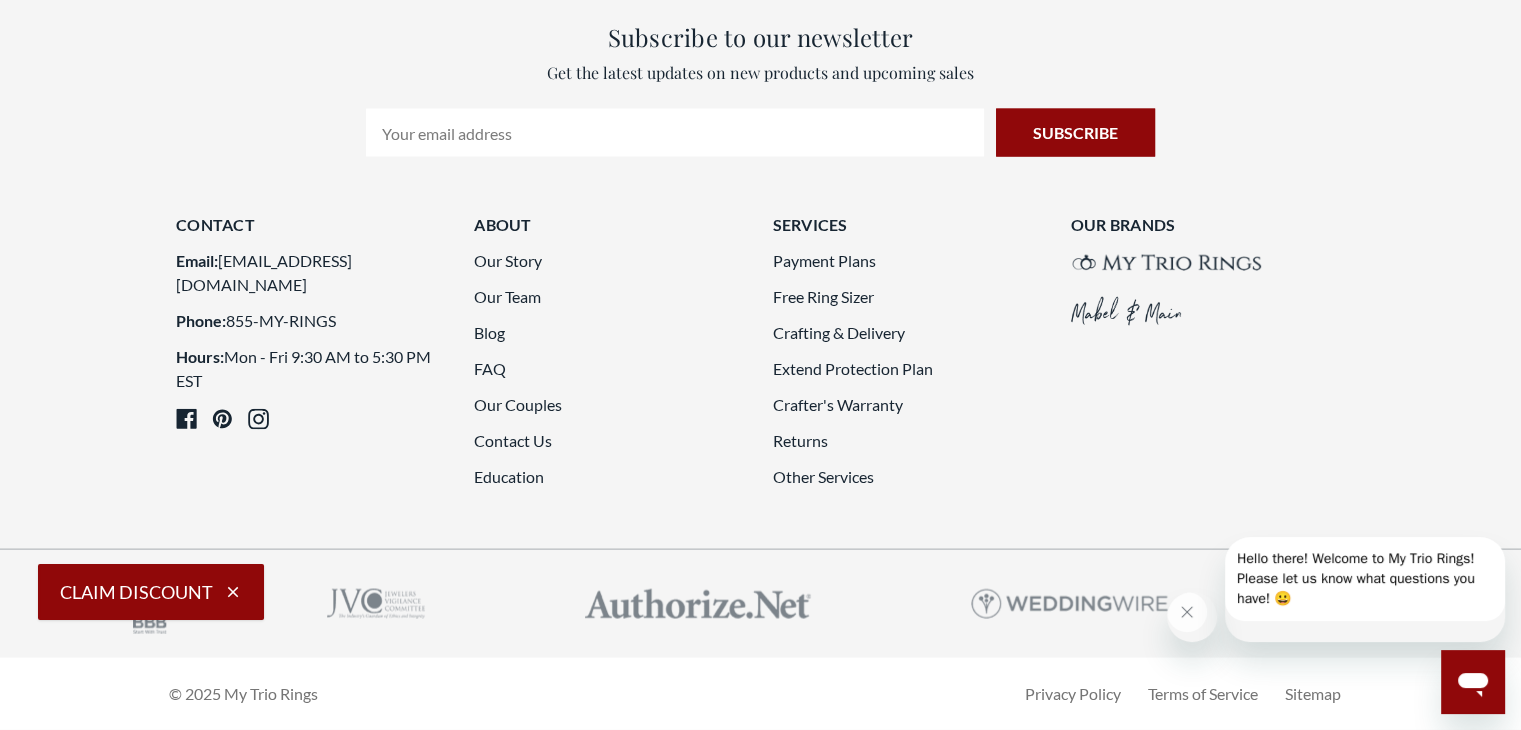 click on "13" 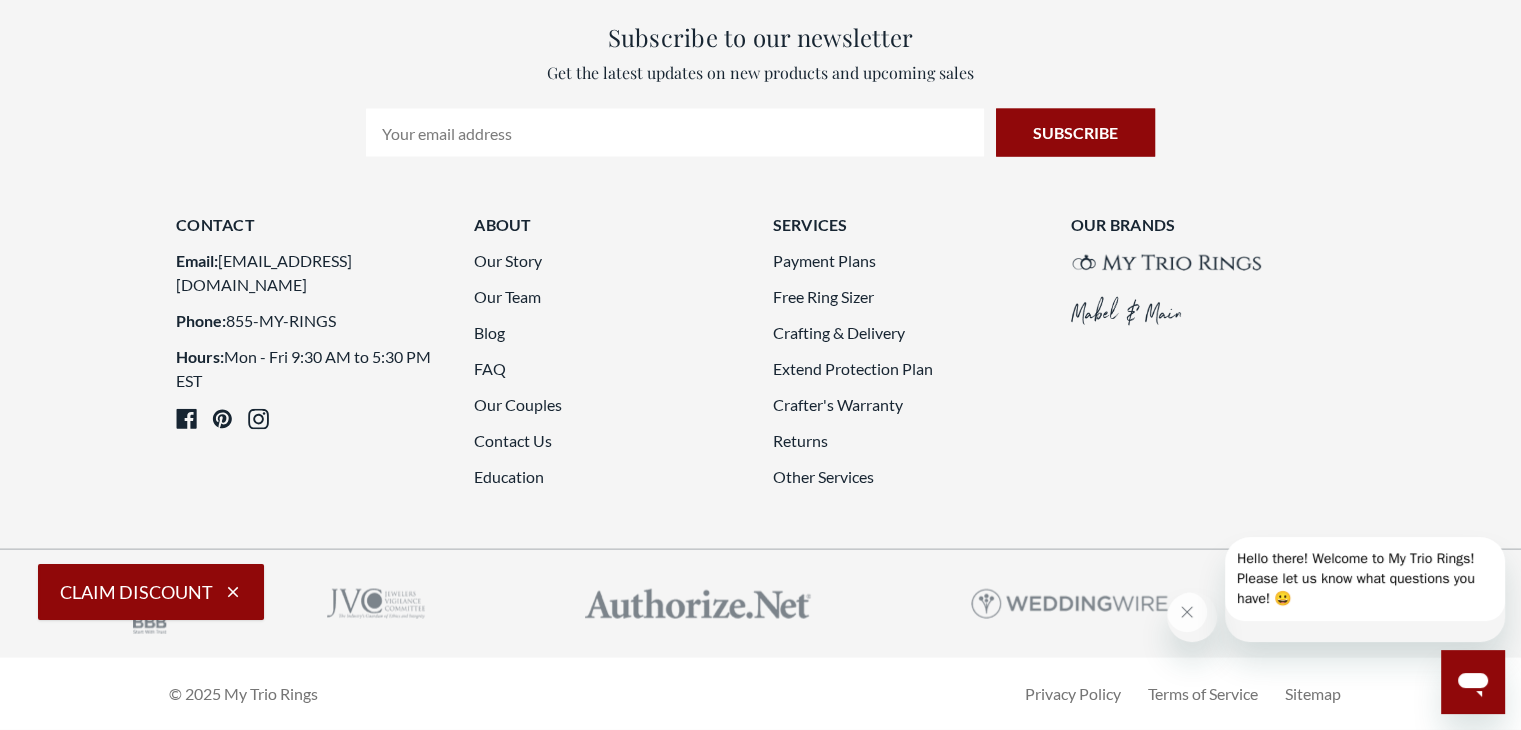 scroll, scrollTop: 5500, scrollLeft: 0, axis: vertical 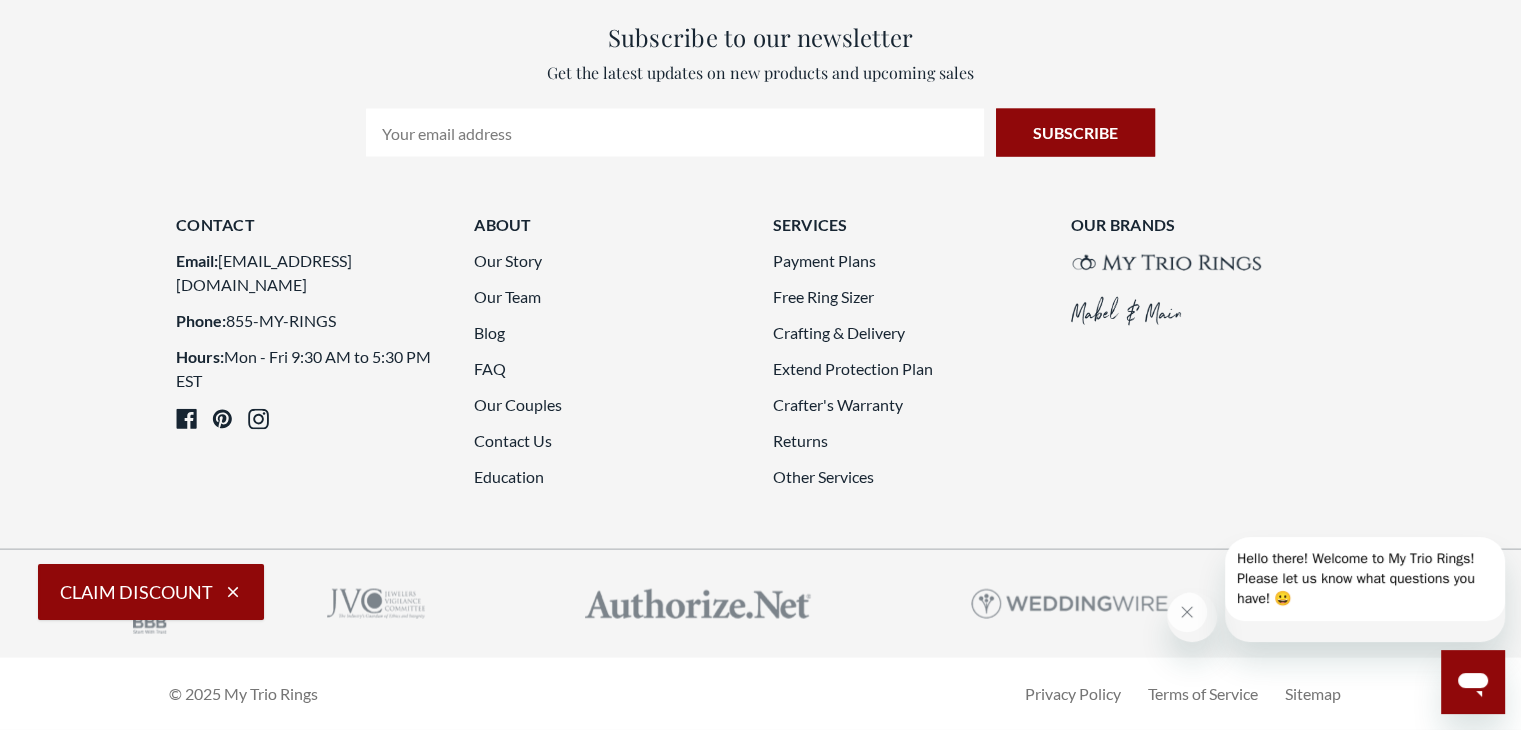 click on "14" 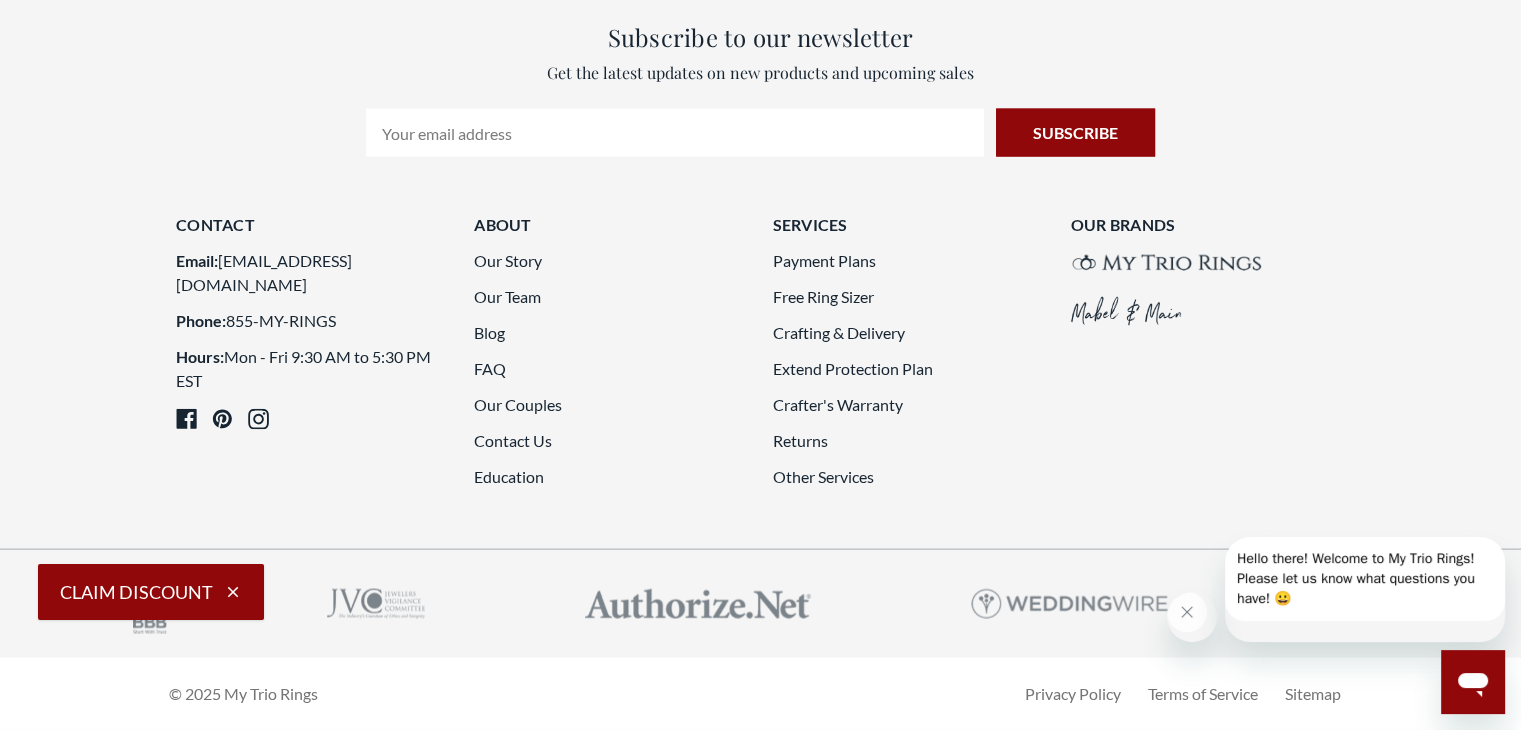scroll, scrollTop: 5700, scrollLeft: 0, axis: vertical 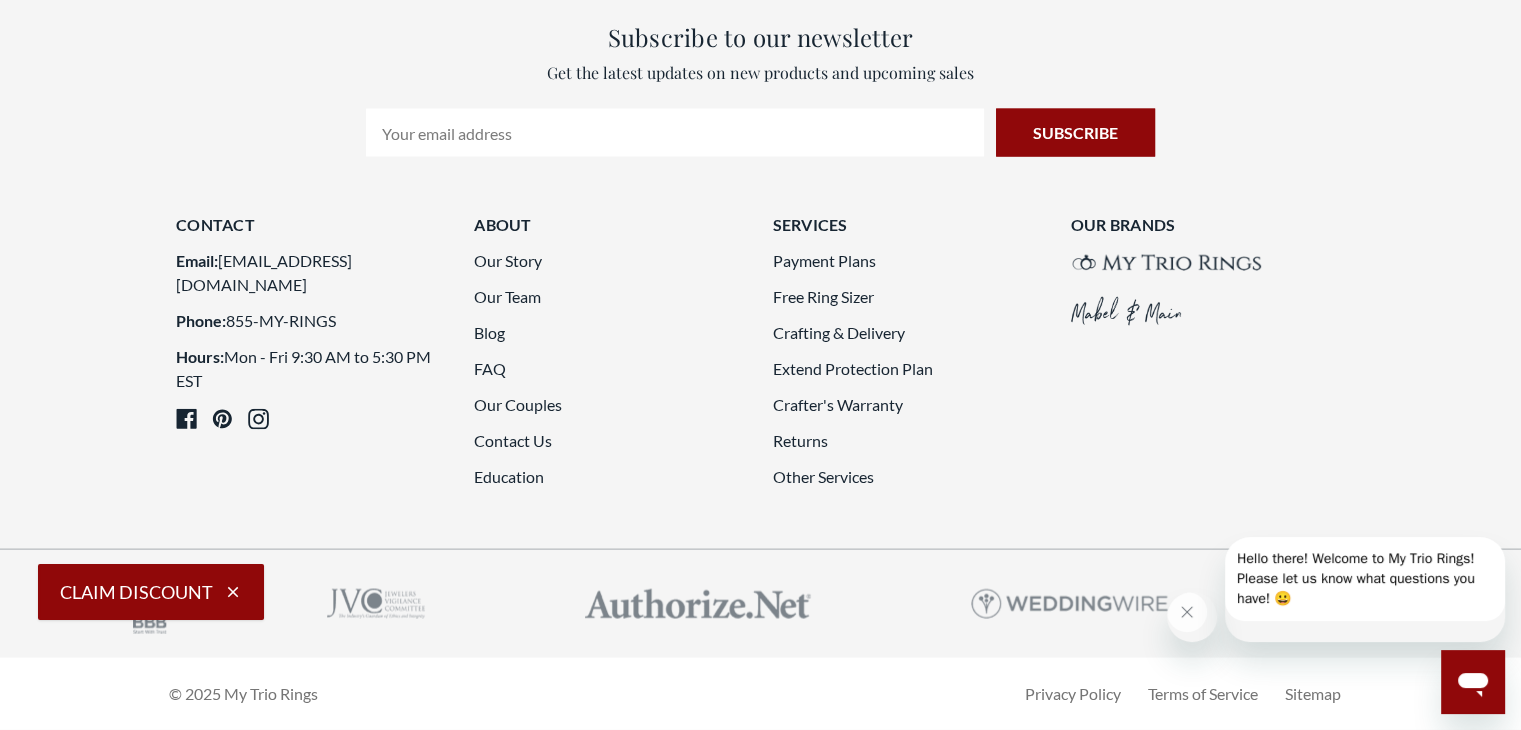 click on "15" 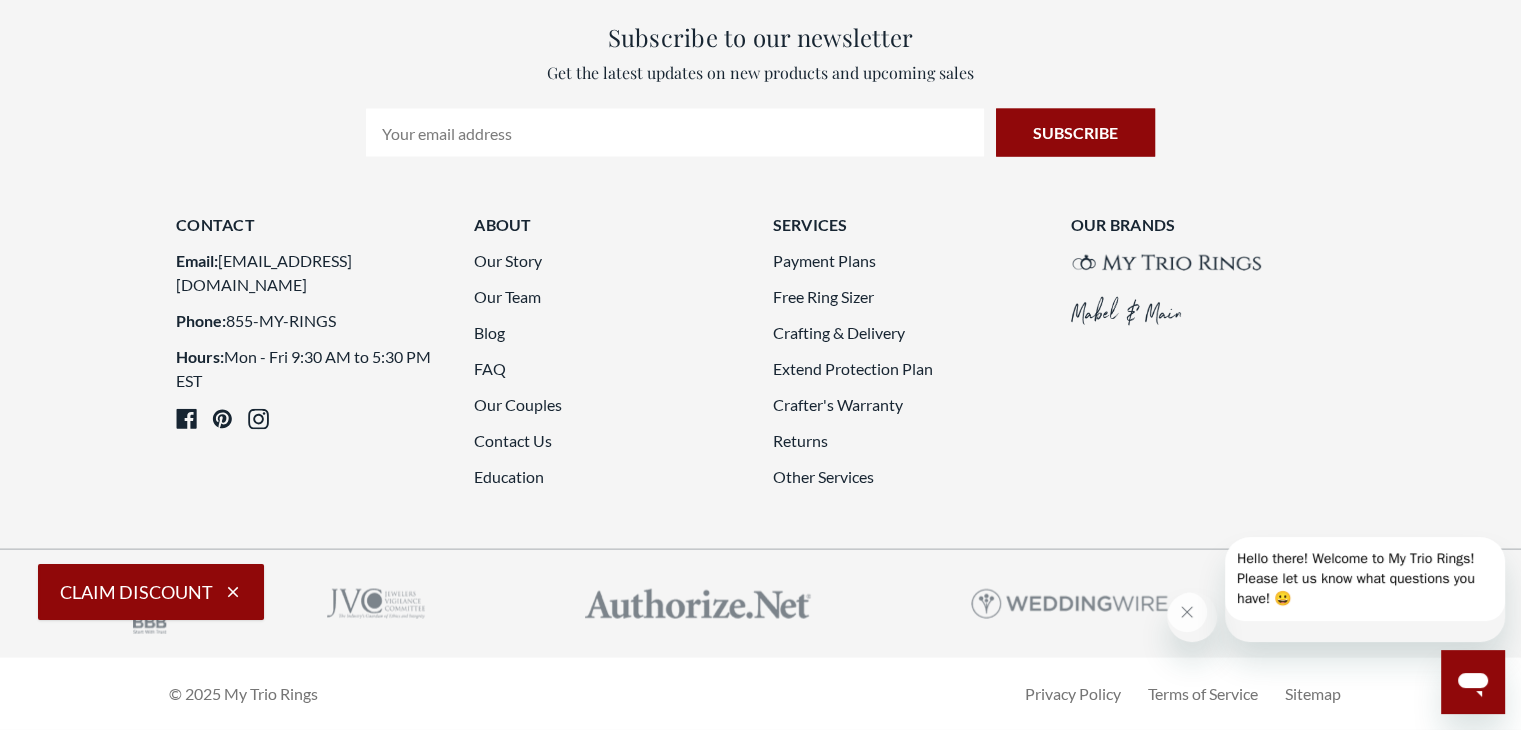 scroll, scrollTop: 5600, scrollLeft: 0, axis: vertical 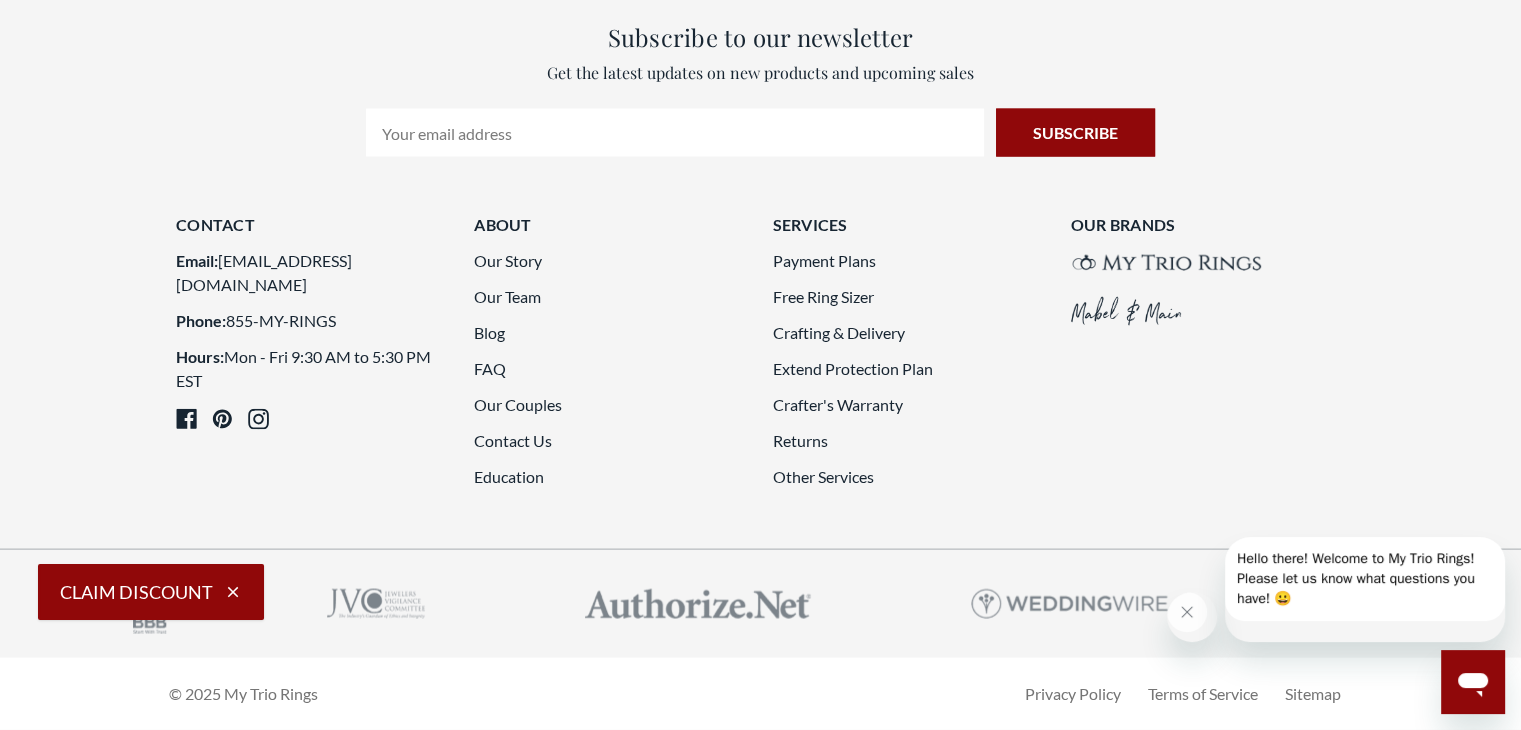 click on "16" 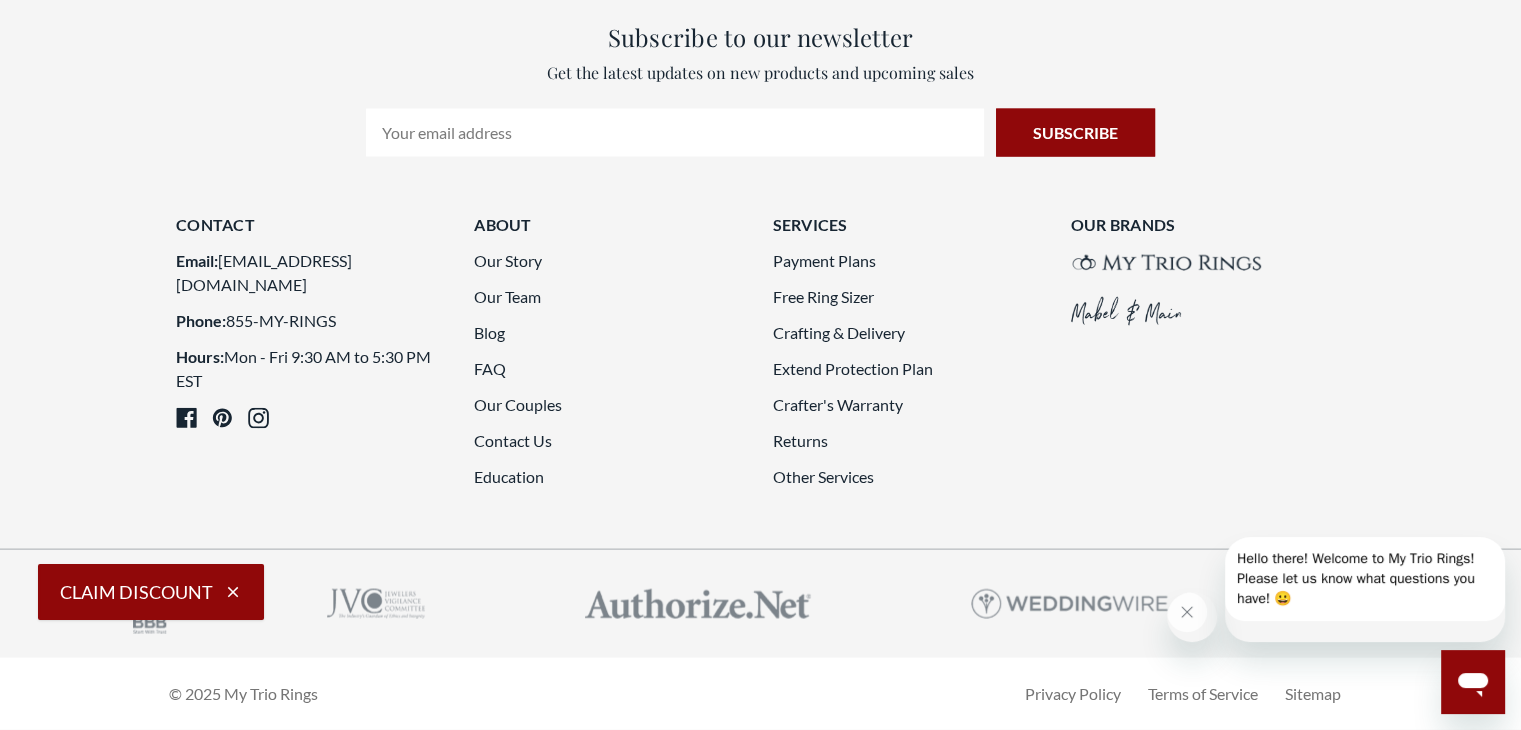 scroll, scrollTop: 5600, scrollLeft: 0, axis: vertical 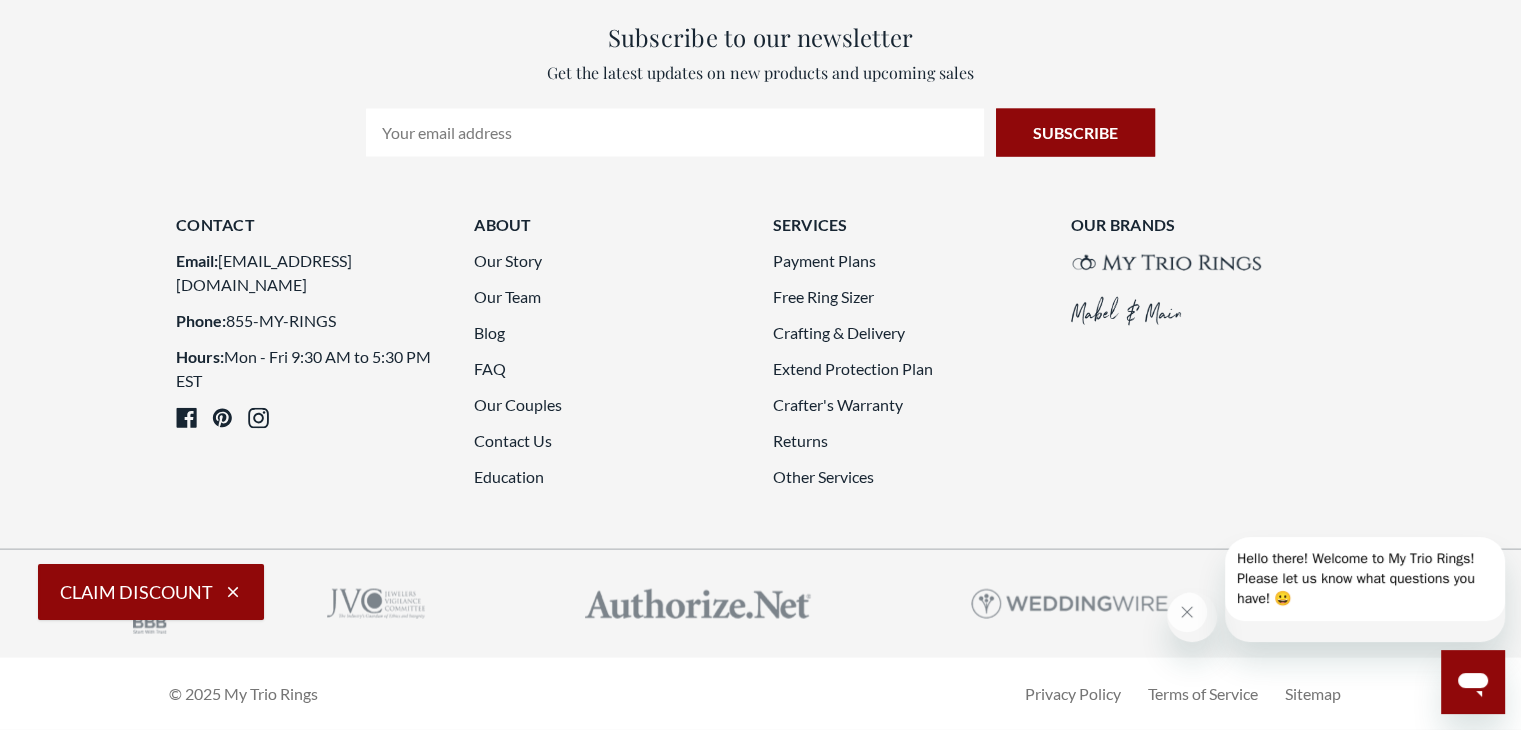 click on "17" 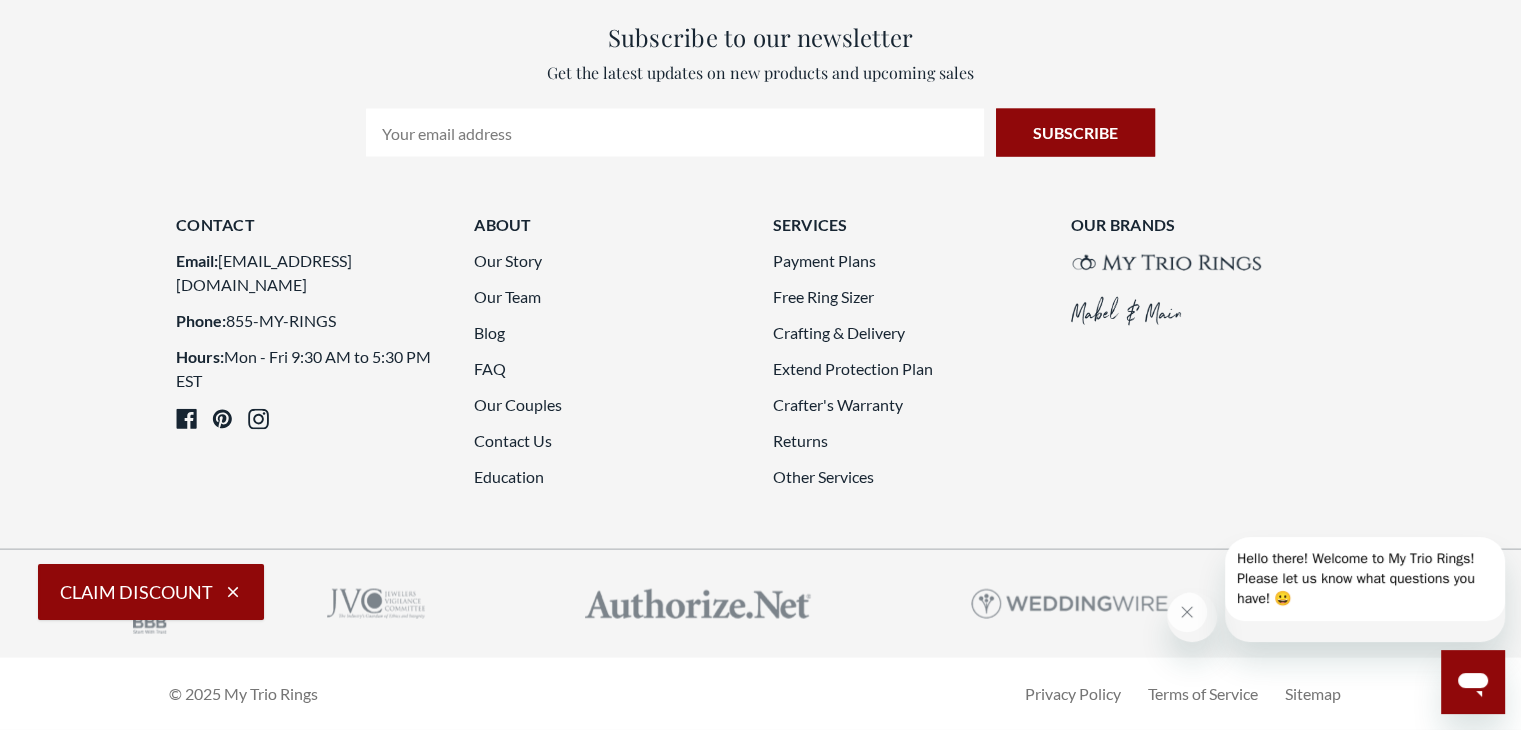 scroll, scrollTop: 5400, scrollLeft: 0, axis: vertical 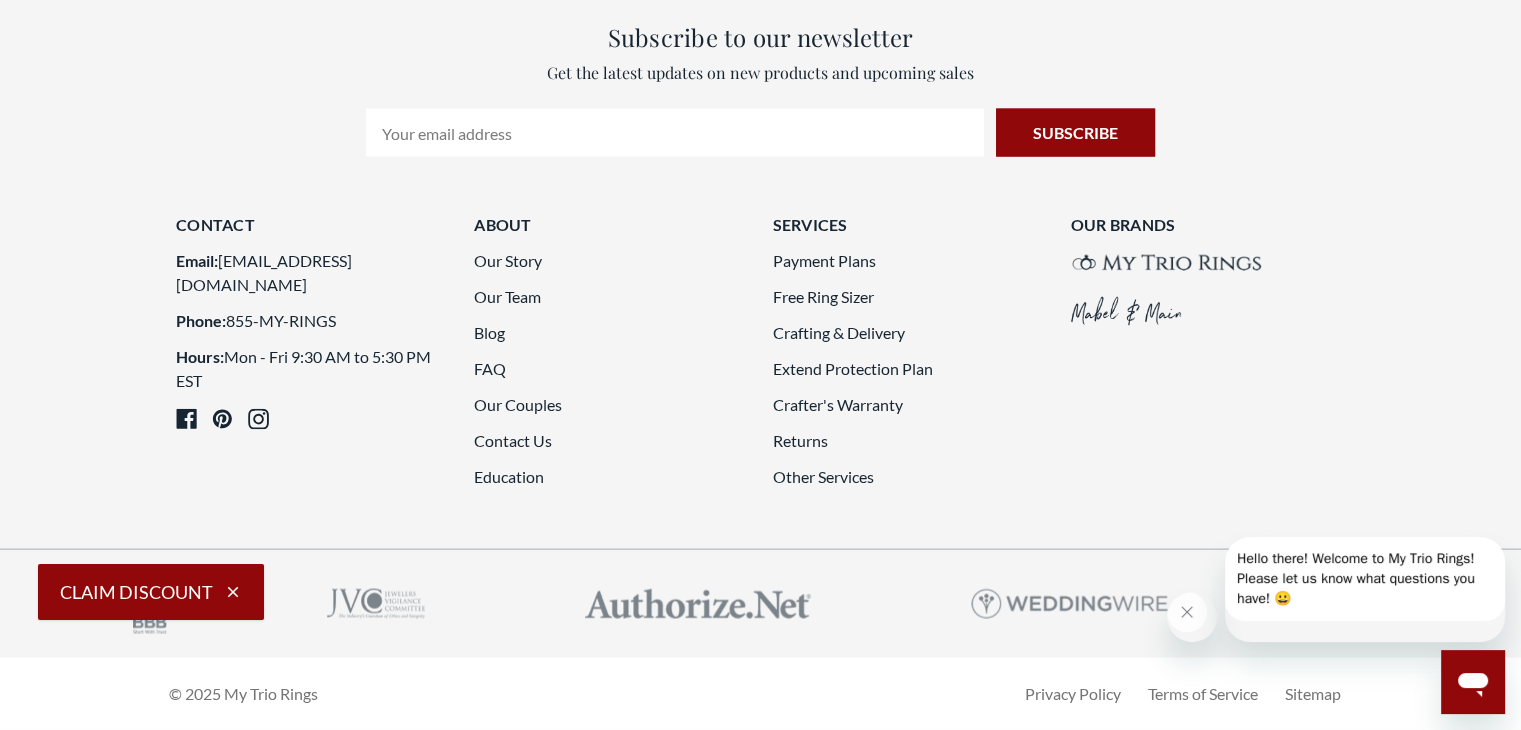 click on "18" 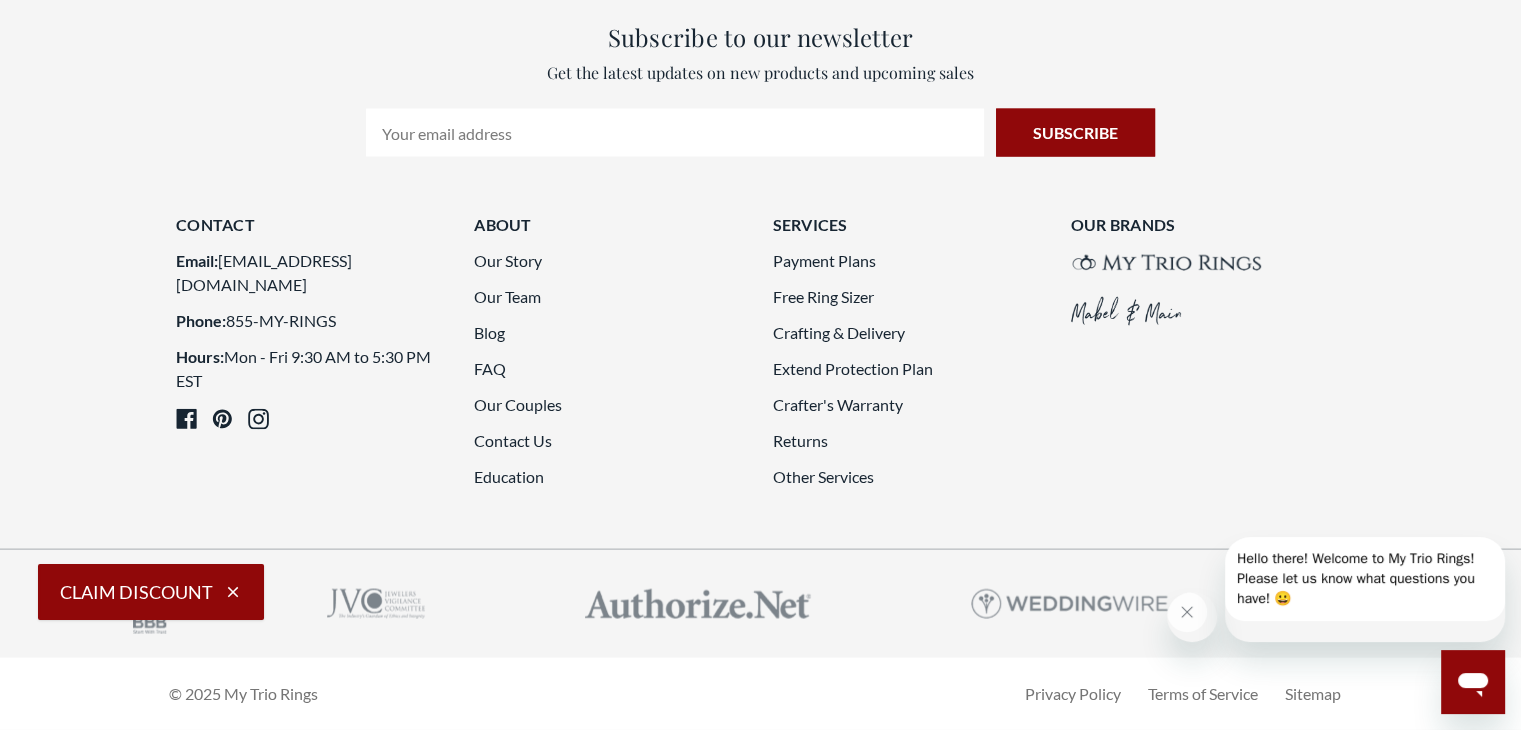 scroll, scrollTop: 5600, scrollLeft: 0, axis: vertical 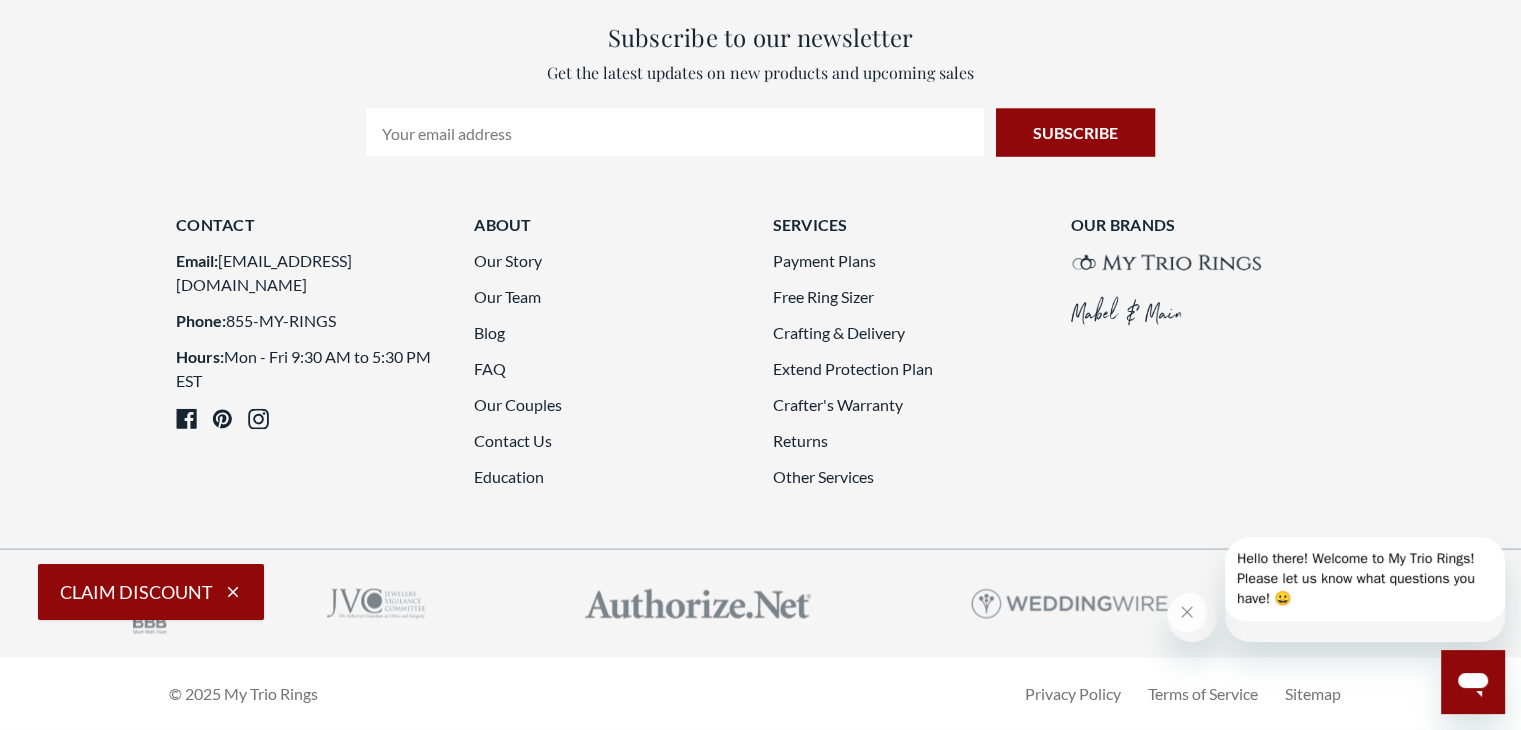 click on "19" 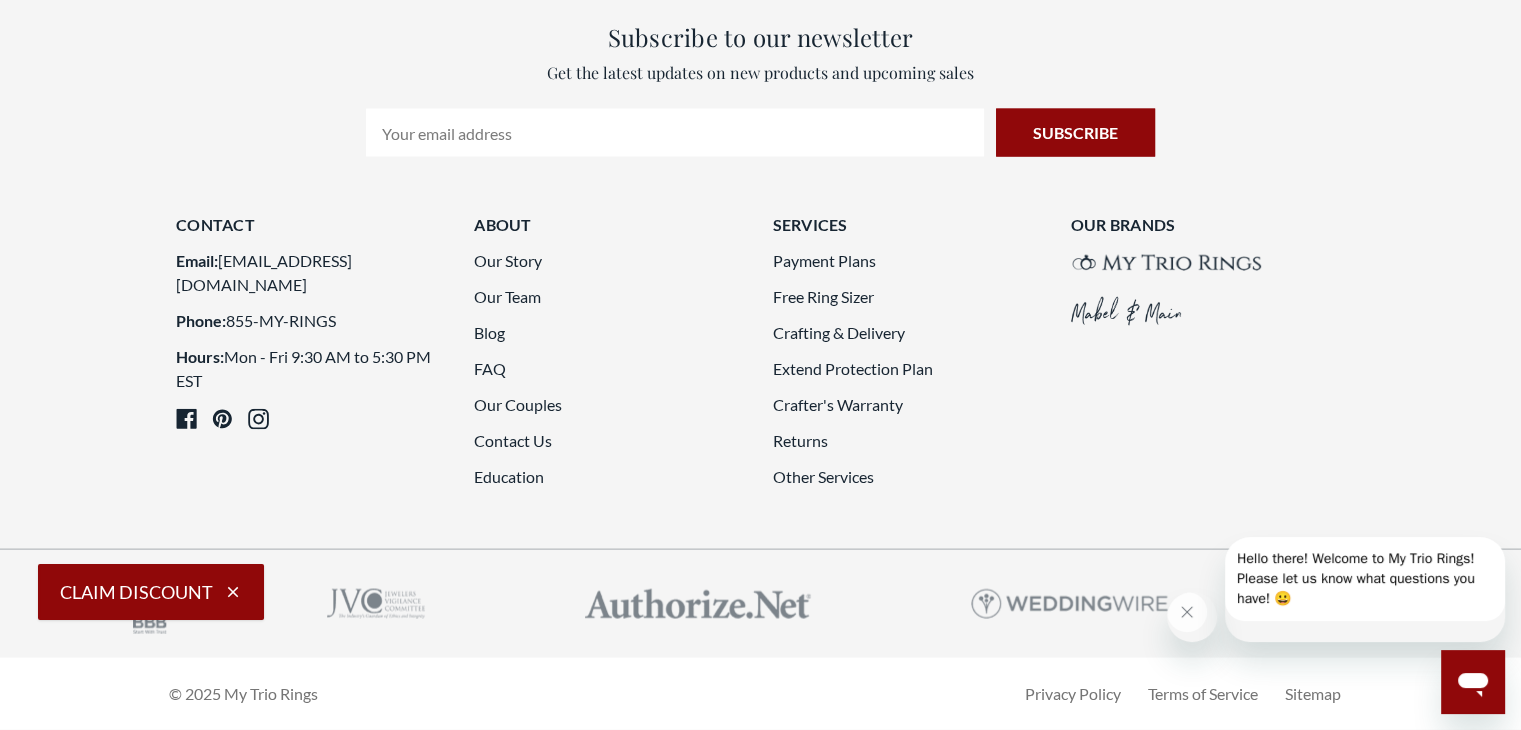 scroll, scrollTop: 5700, scrollLeft: 0, axis: vertical 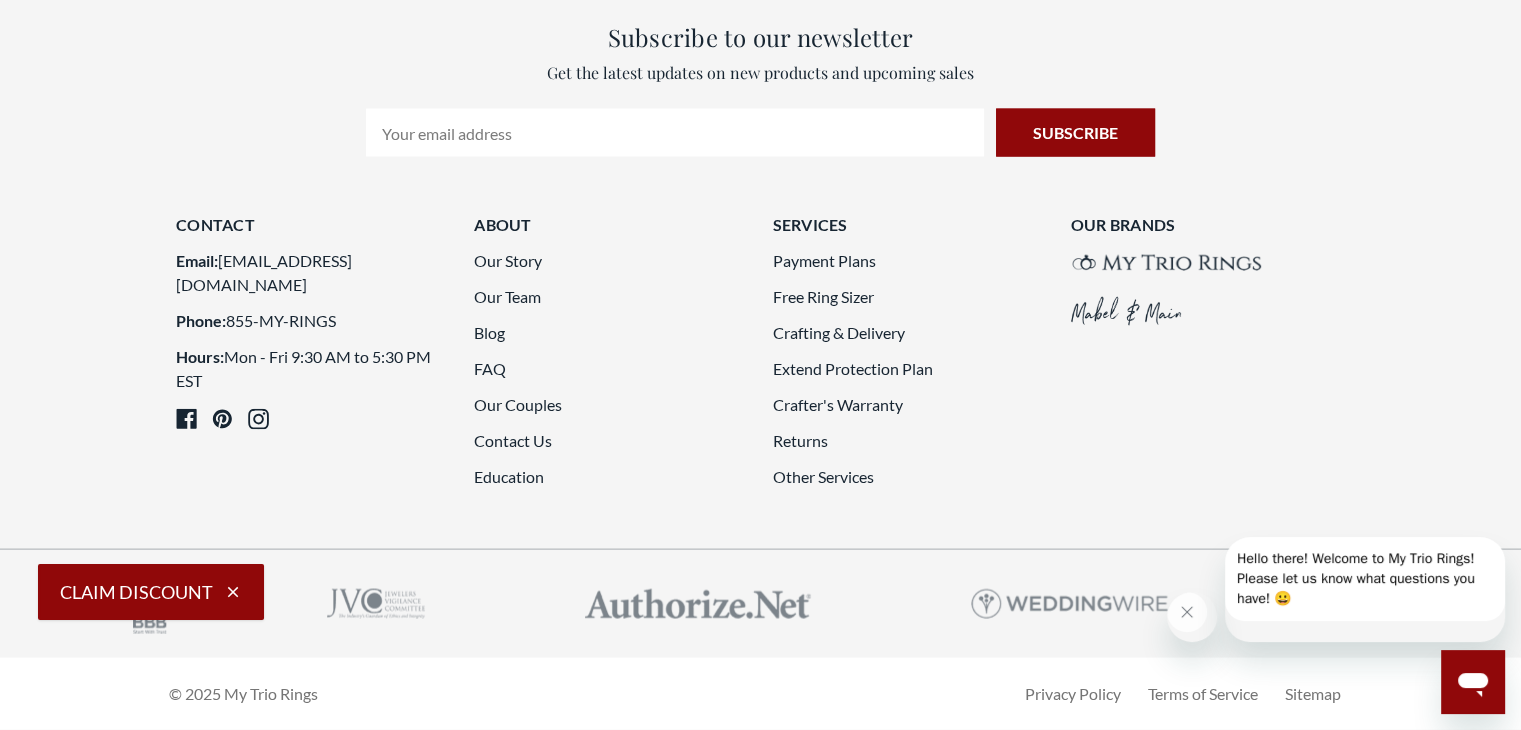 click on "20" 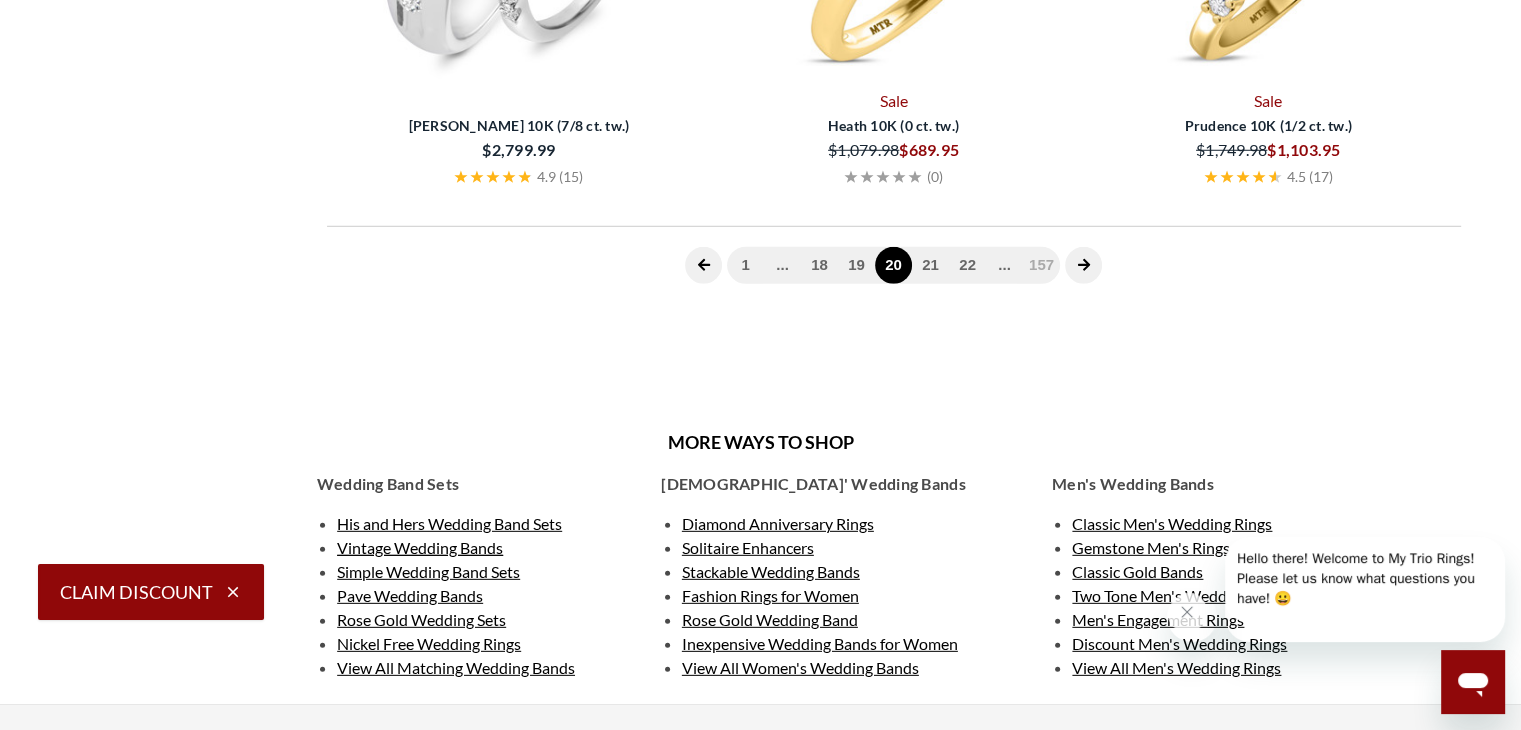 scroll, scrollTop: 800, scrollLeft: 0, axis: vertical 